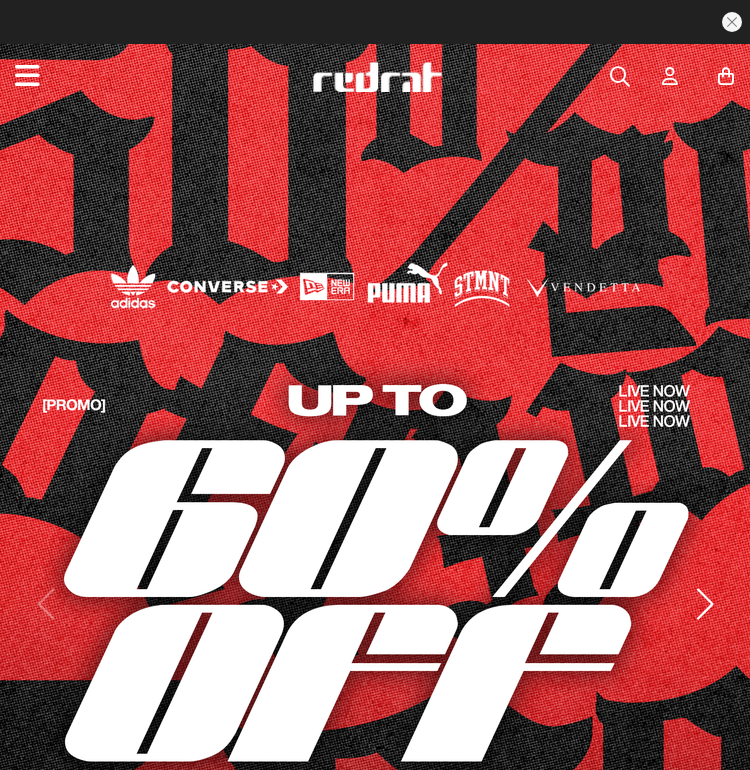 scroll, scrollTop: 0, scrollLeft: 0, axis: both 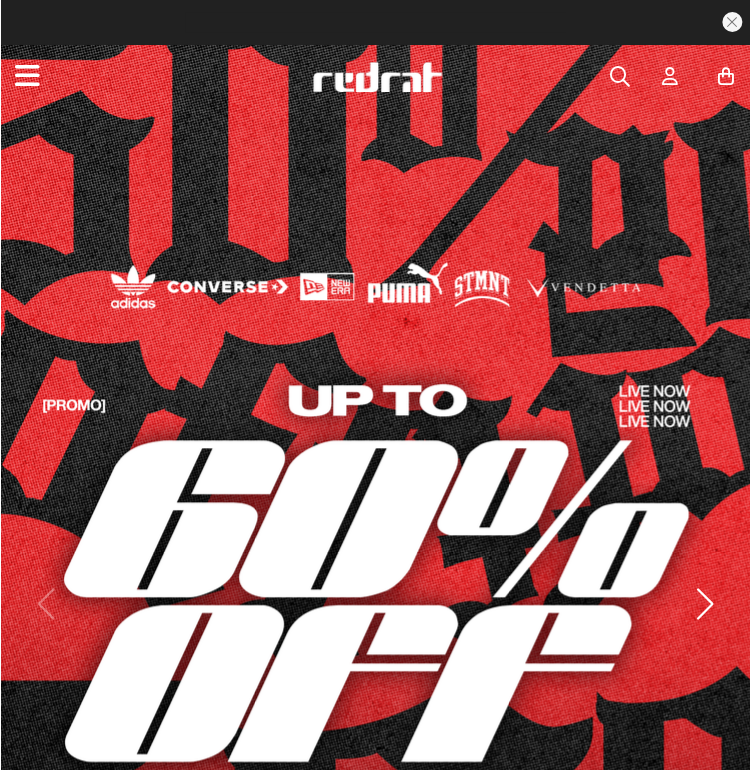 click on "Men   Women   Sale     Sign in     New       Back         Footwear       Back         Mens       Back         Womens       Back         Youth & Kids       Back         Jewellery       Back         Headwear       Back         Accessories       Back         Deals       Back         Sale   UP TO 60% OFF
Shop by Brand
adidas
Converse
New Era
See all brands     Gift Cards   Find a Store   Delivery   Returns & Exchanges   FAQ   Contact Us
Payment Options Only at Red Rat
Let's keep in touch
Back
My Account     Apply for Splitpay online, an interest free payment option that spreads the cost of your purchase over 4 or 8 payments.   Learn More     Apply for EZPay online, a flexible finance option exclusive to Red Rat that allows you to pay over time.   Learn More   Login   Sign up" at bounding box center [375, 76] 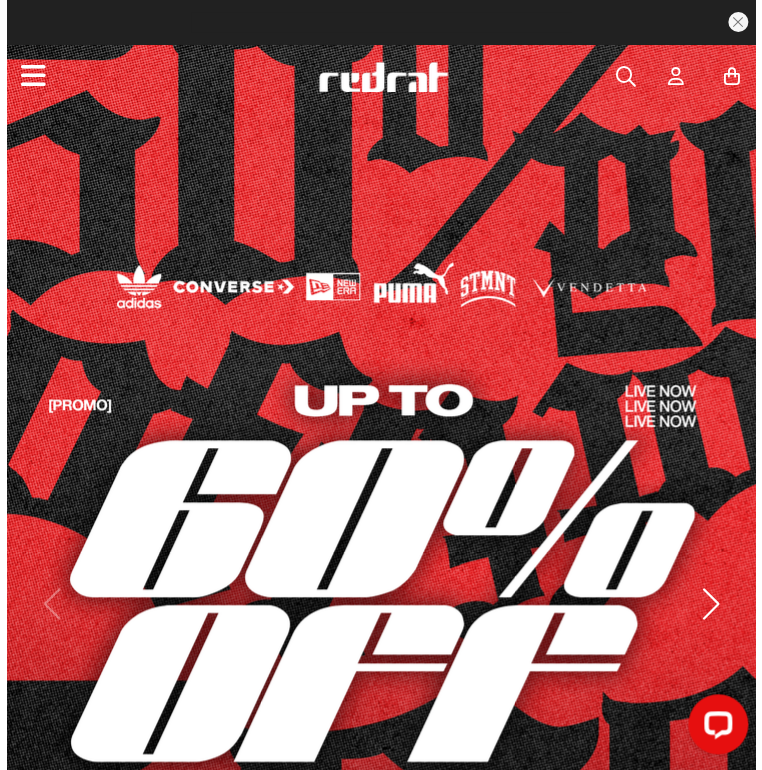 scroll, scrollTop: 0, scrollLeft: 0, axis: both 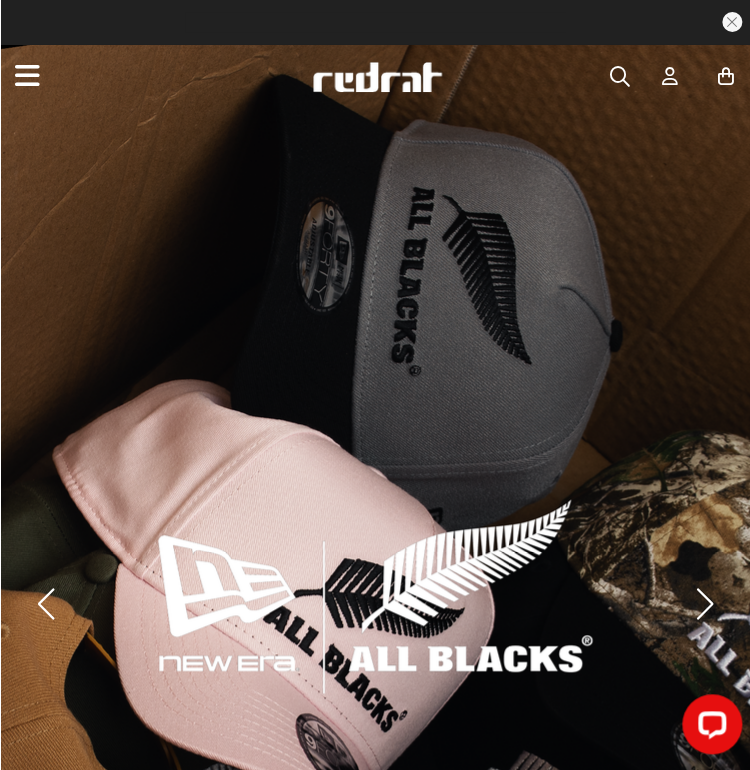 click at bounding box center (620, 77) 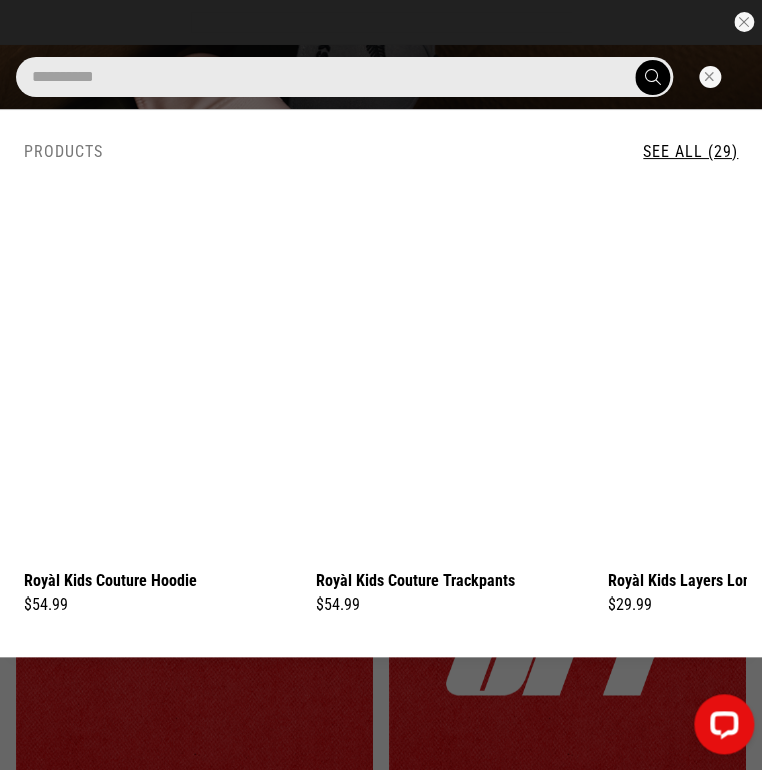 type on "**********" 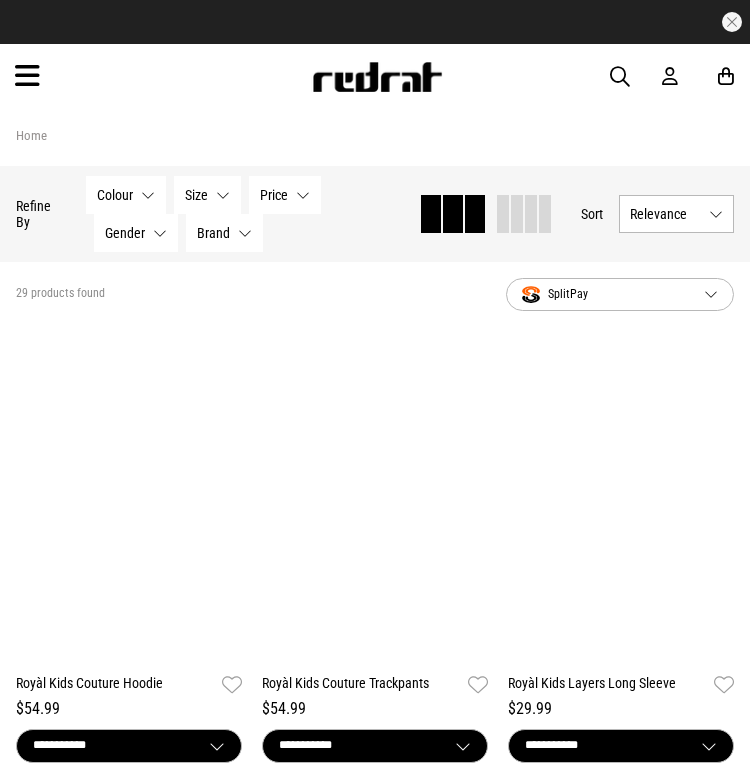 scroll, scrollTop: 0, scrollLeft: 0, axis: both 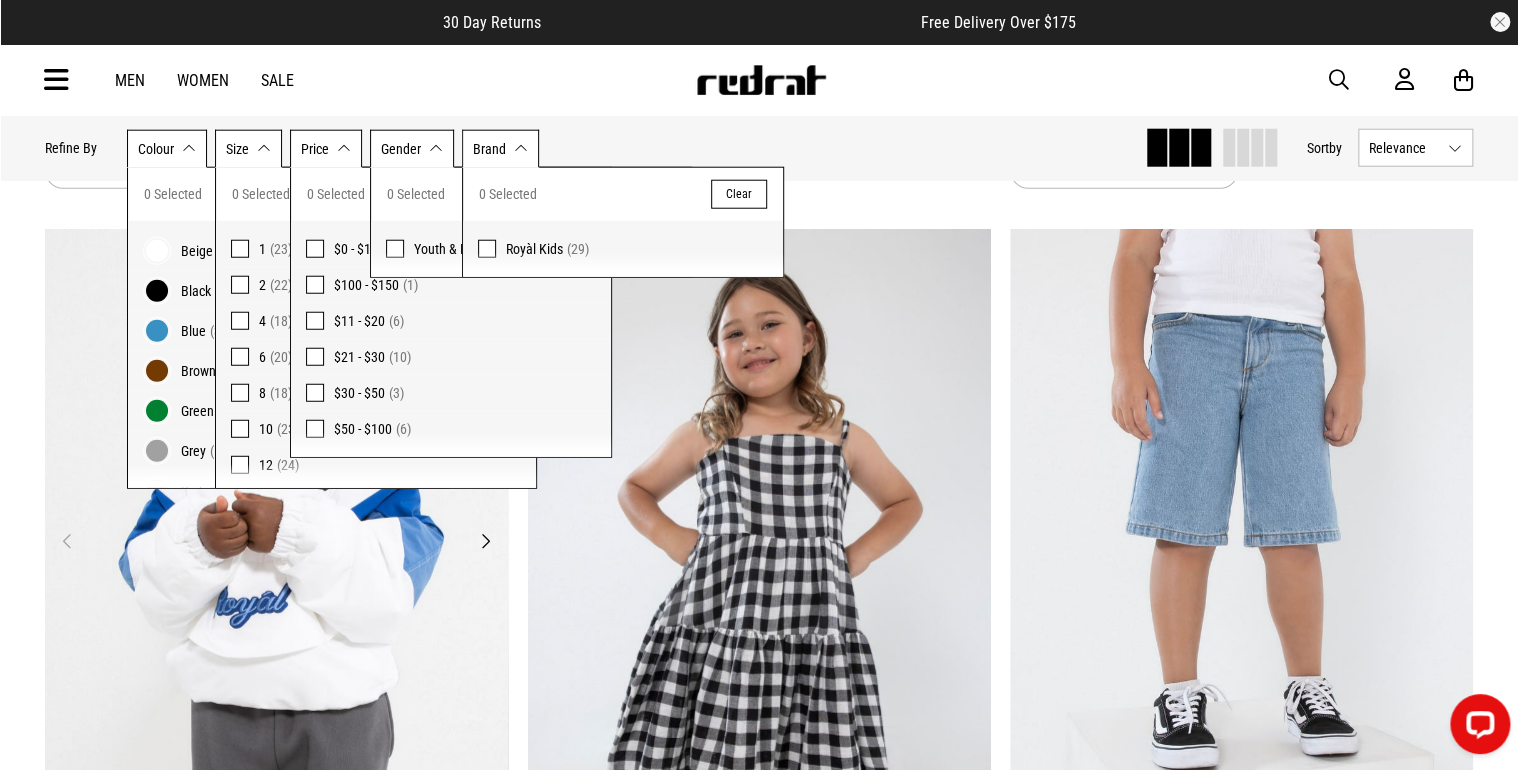 click at bounding box center [276, 553] 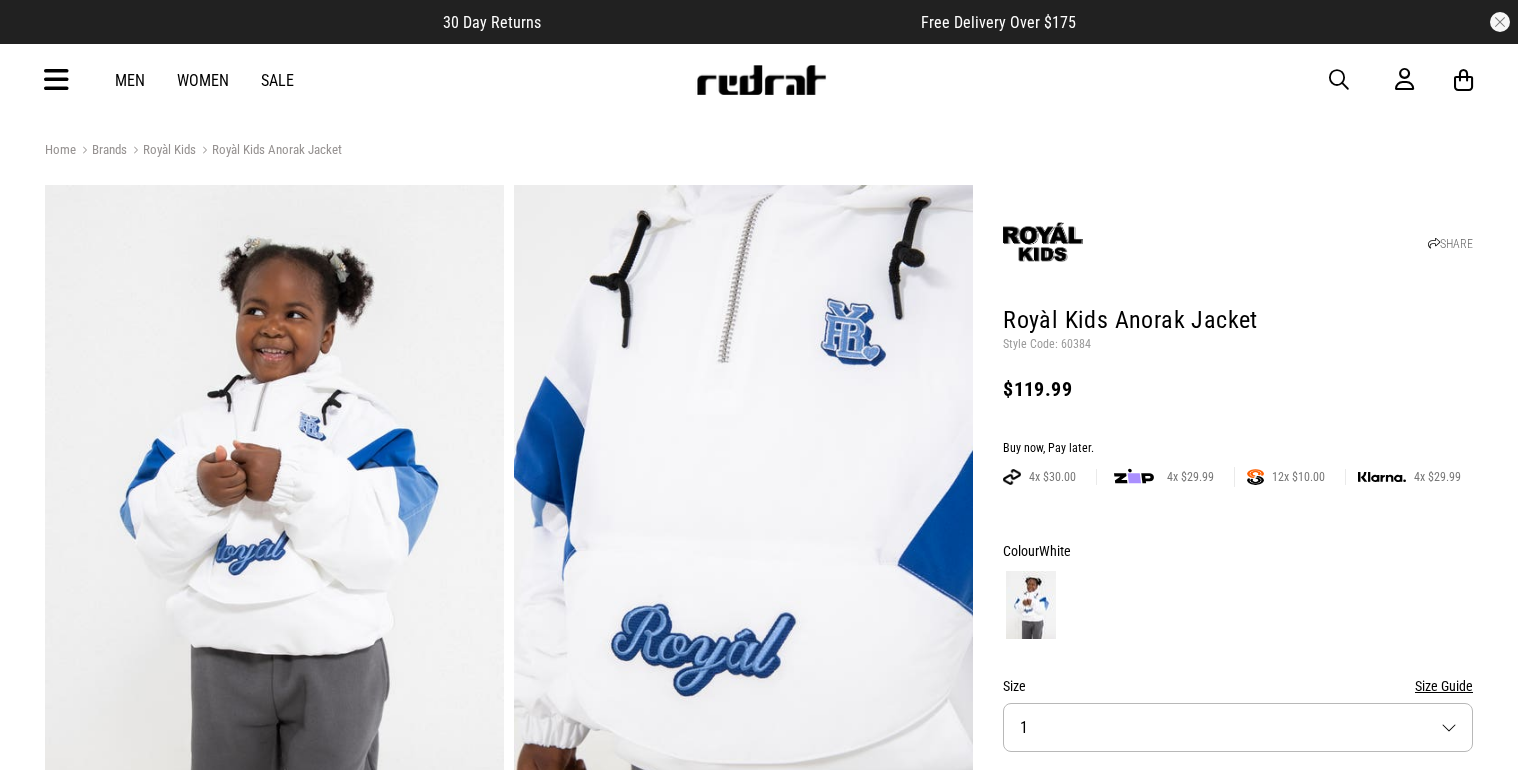 scroll, scrollTop: 0, scrollLeft: 0, axis: both 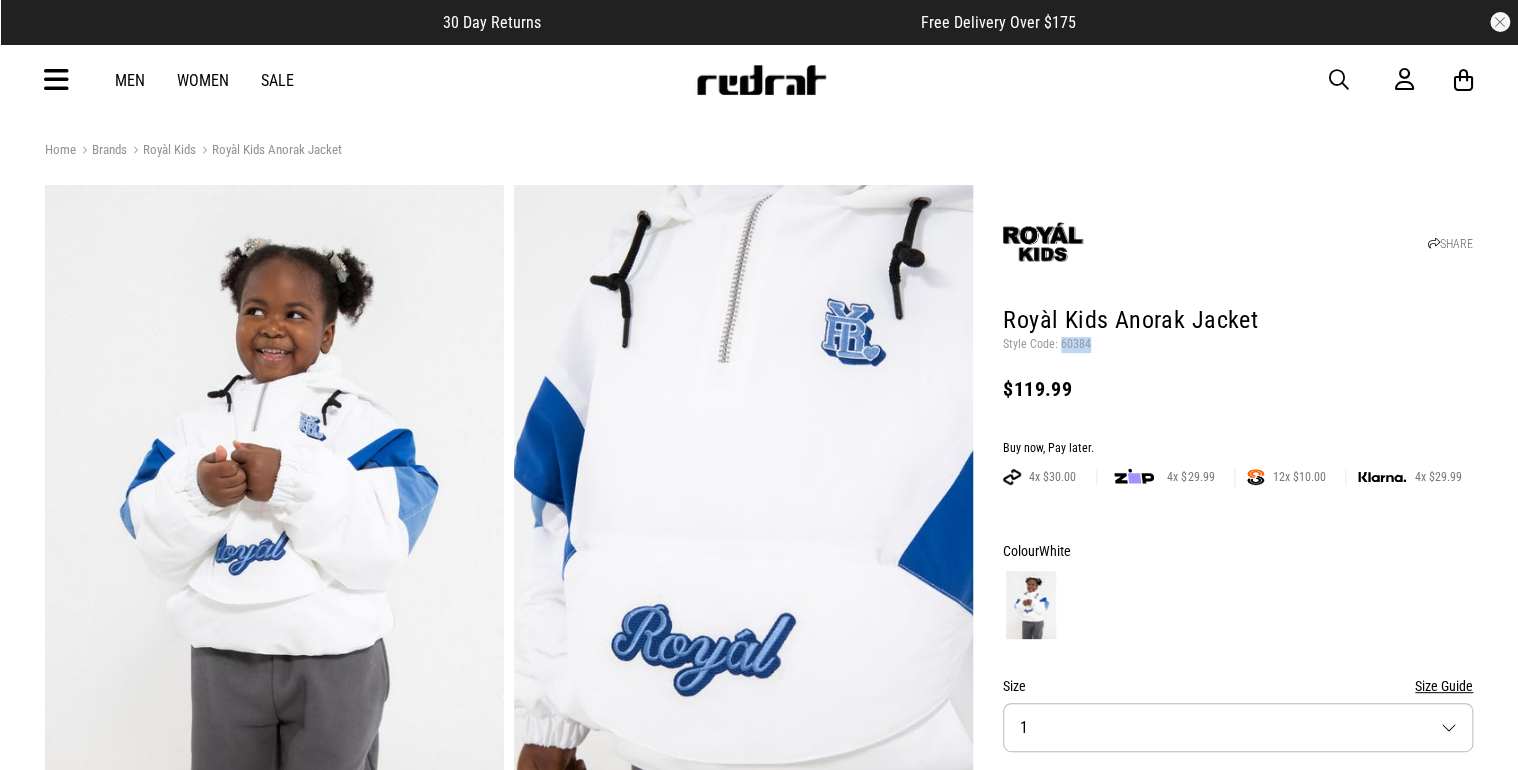 drag, startPoint x: 1085, startPoint y: 345, endPoint x: 1058, endPoint y: 345, distance: 27 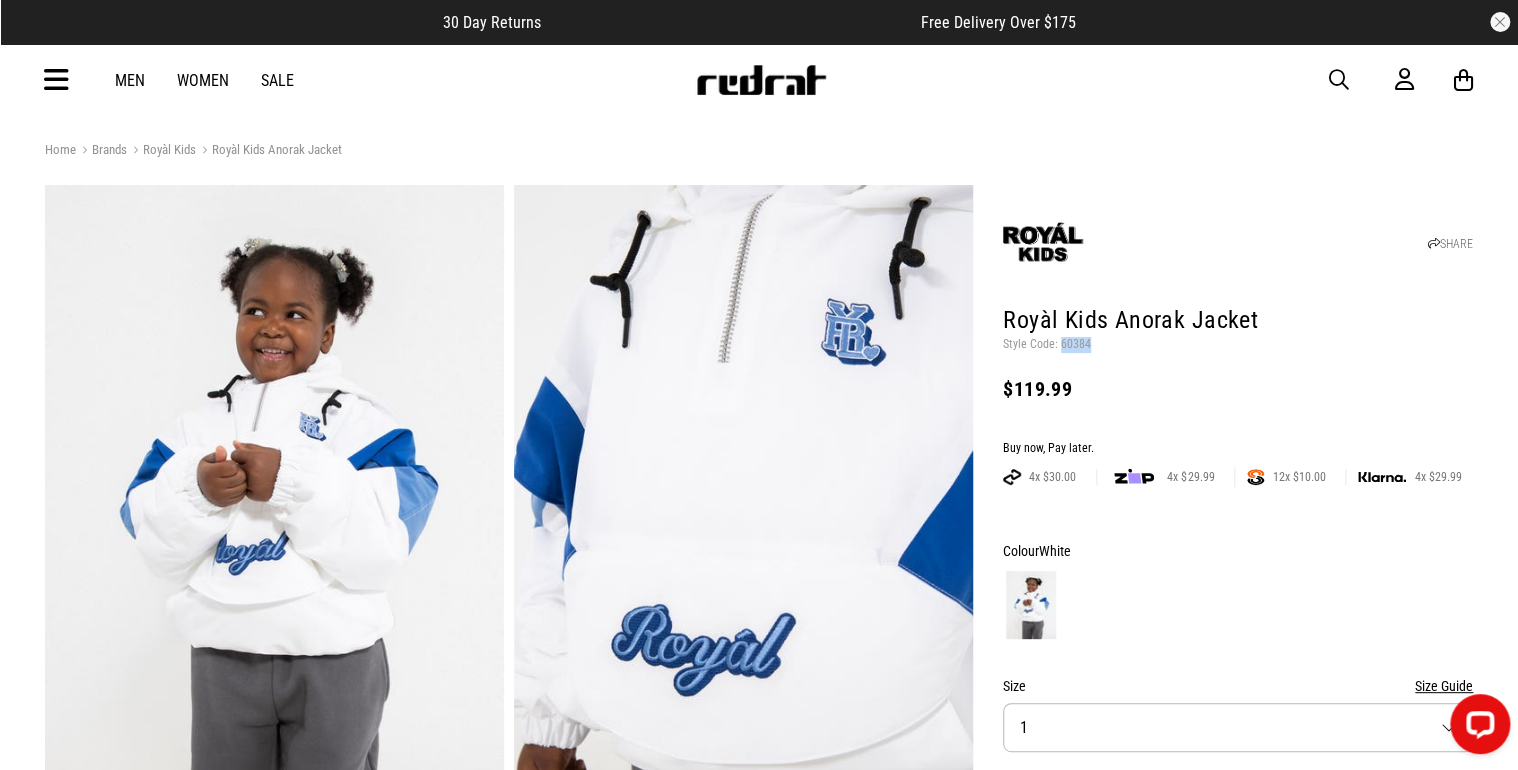 scroll, scrollTop: 0, scrollLeft: 0, axis: both 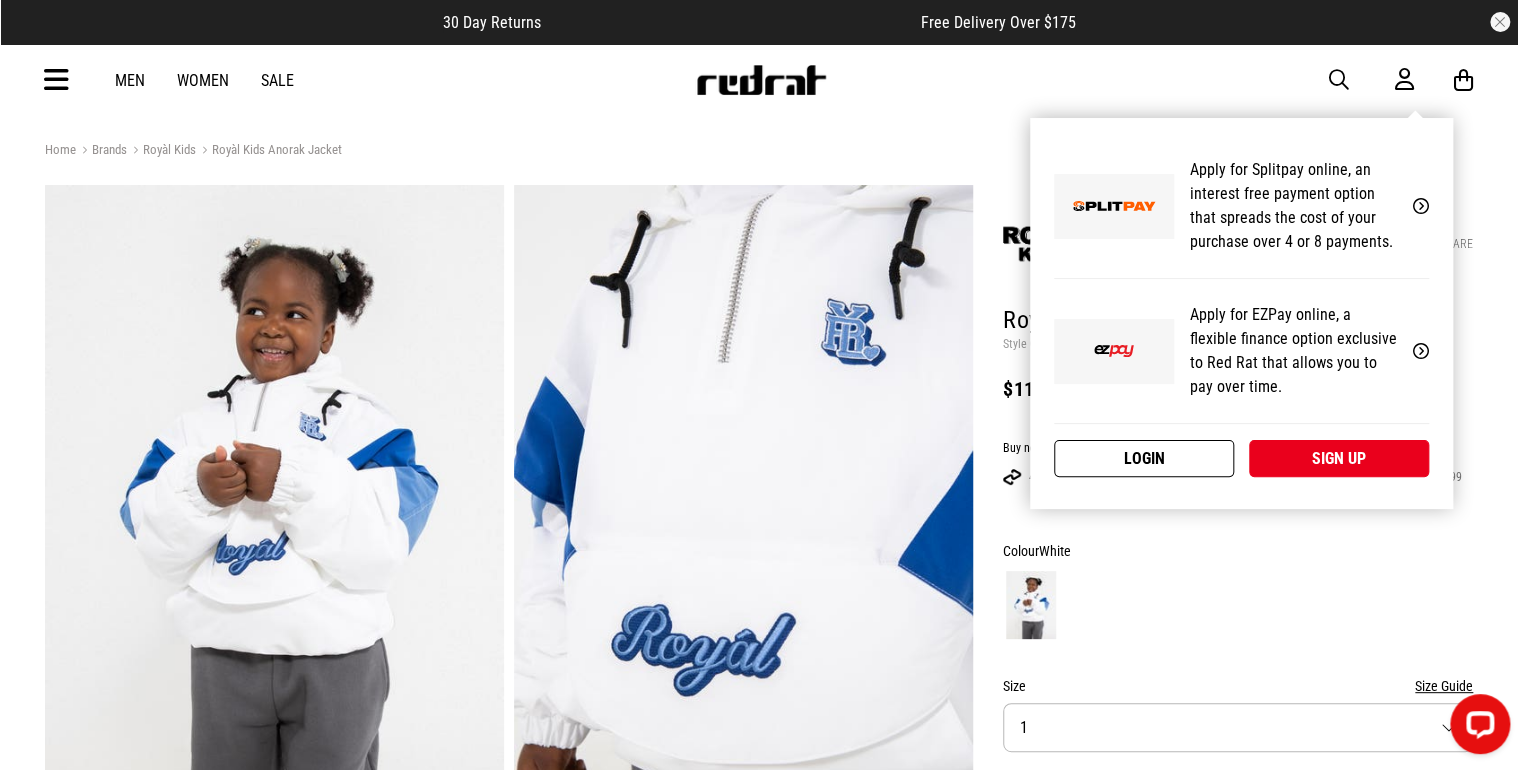 click on "Login" at bounding box center (1144, 458) 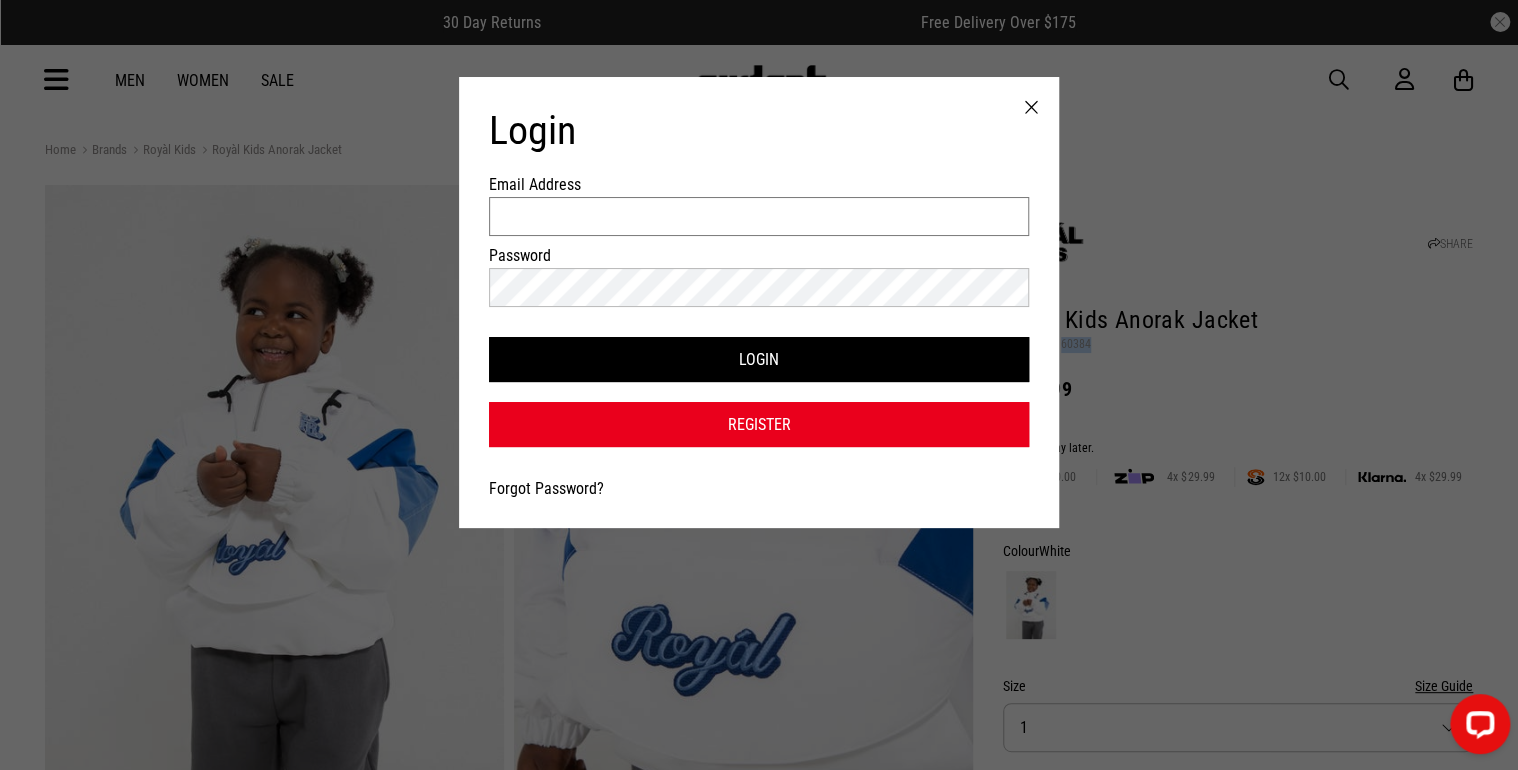 type on "**********" 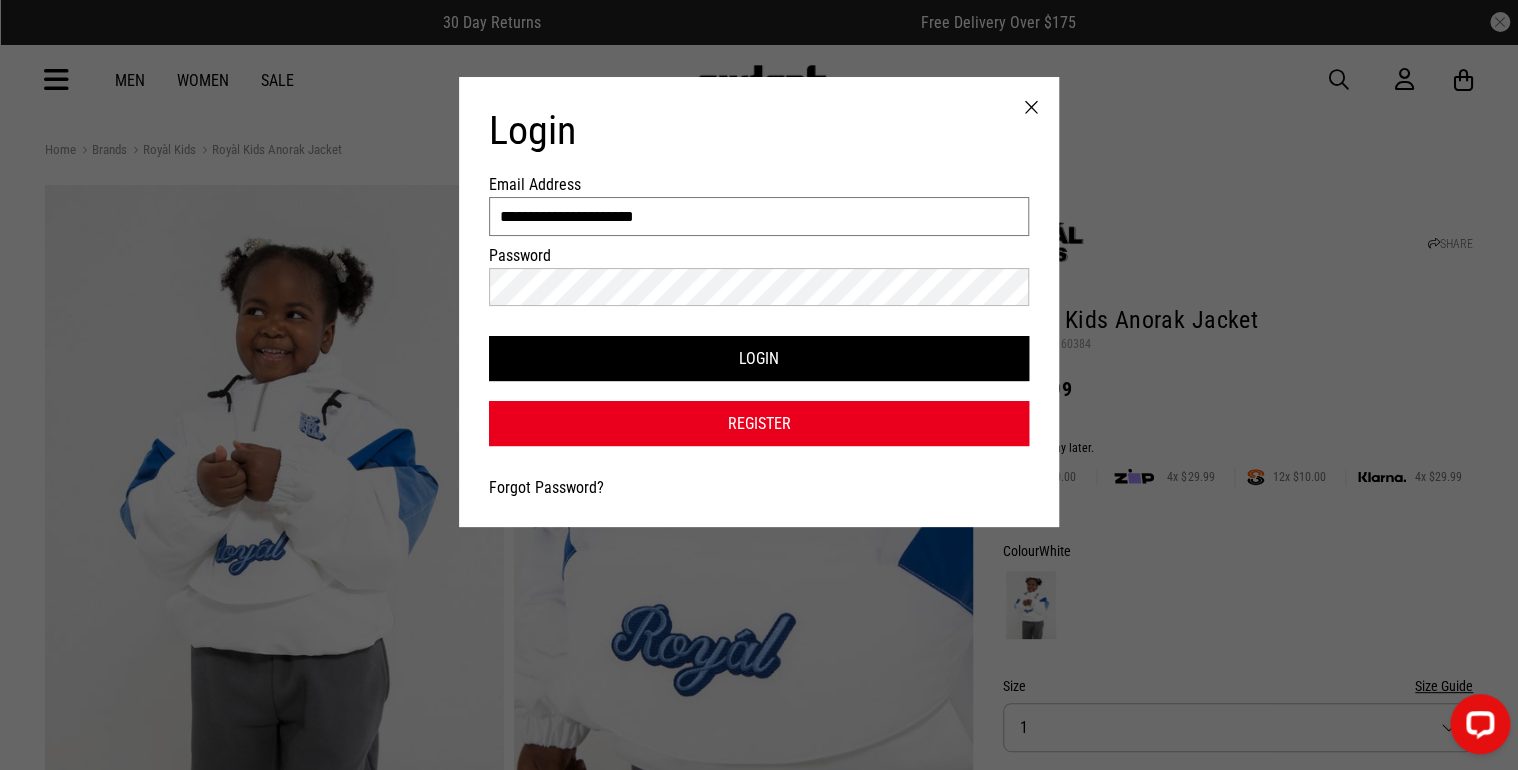 drag, startPoint x: 668, startPoint y: 214, endPoint x: 369, endPoint y: 232, distance: 299.54132 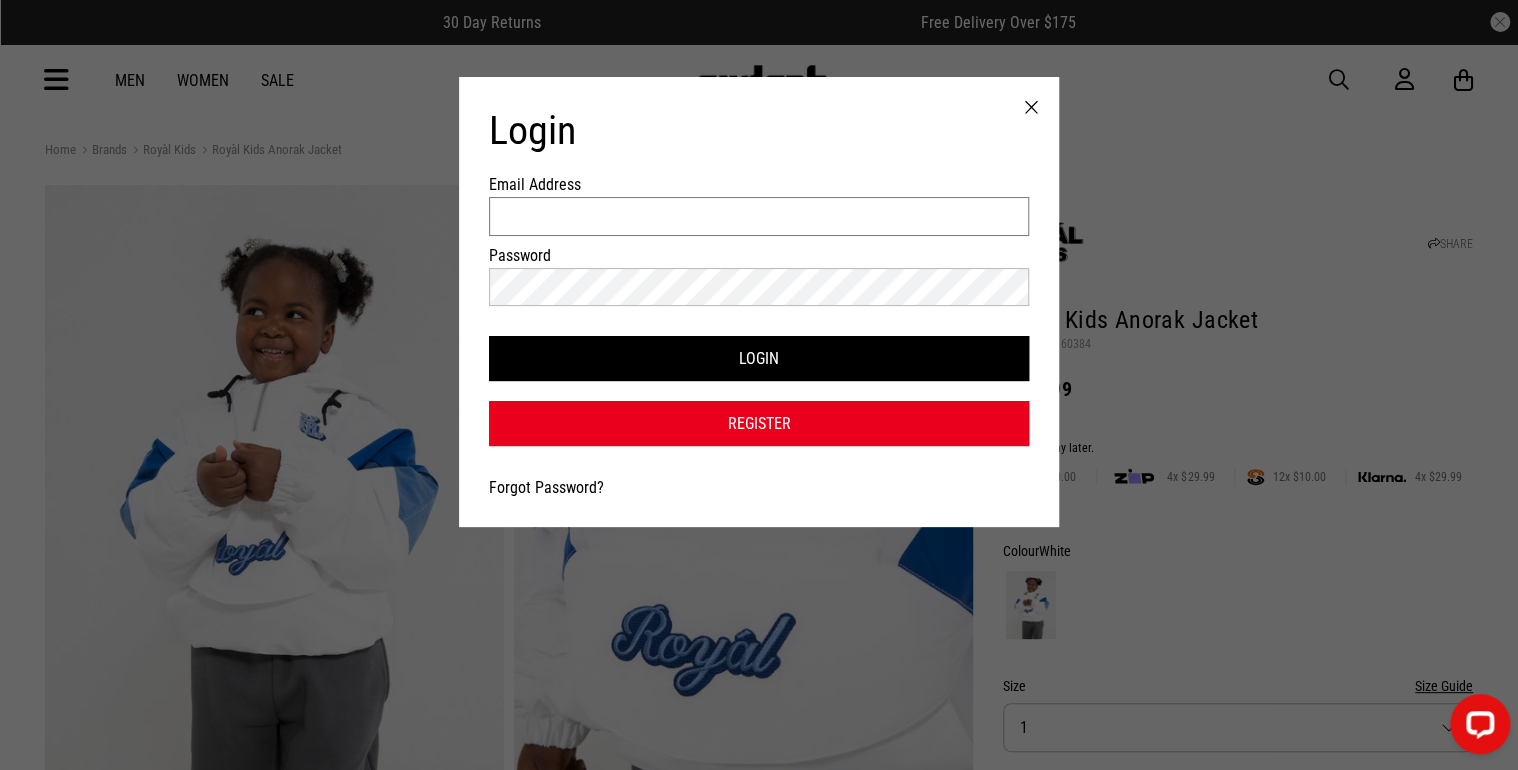 scroll, scrollTop: 0, scrollLeft: 0, axis: both 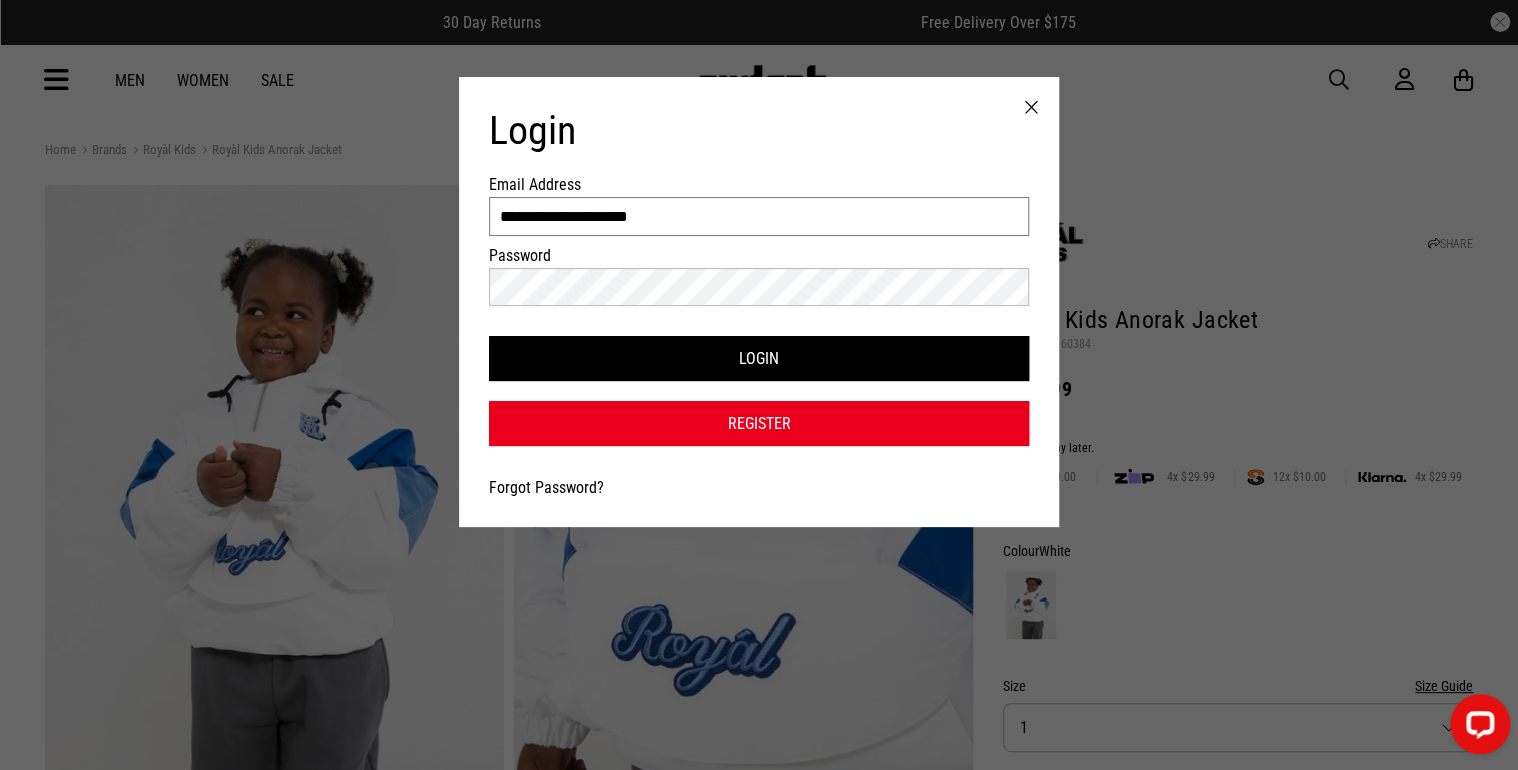 type on "**********" 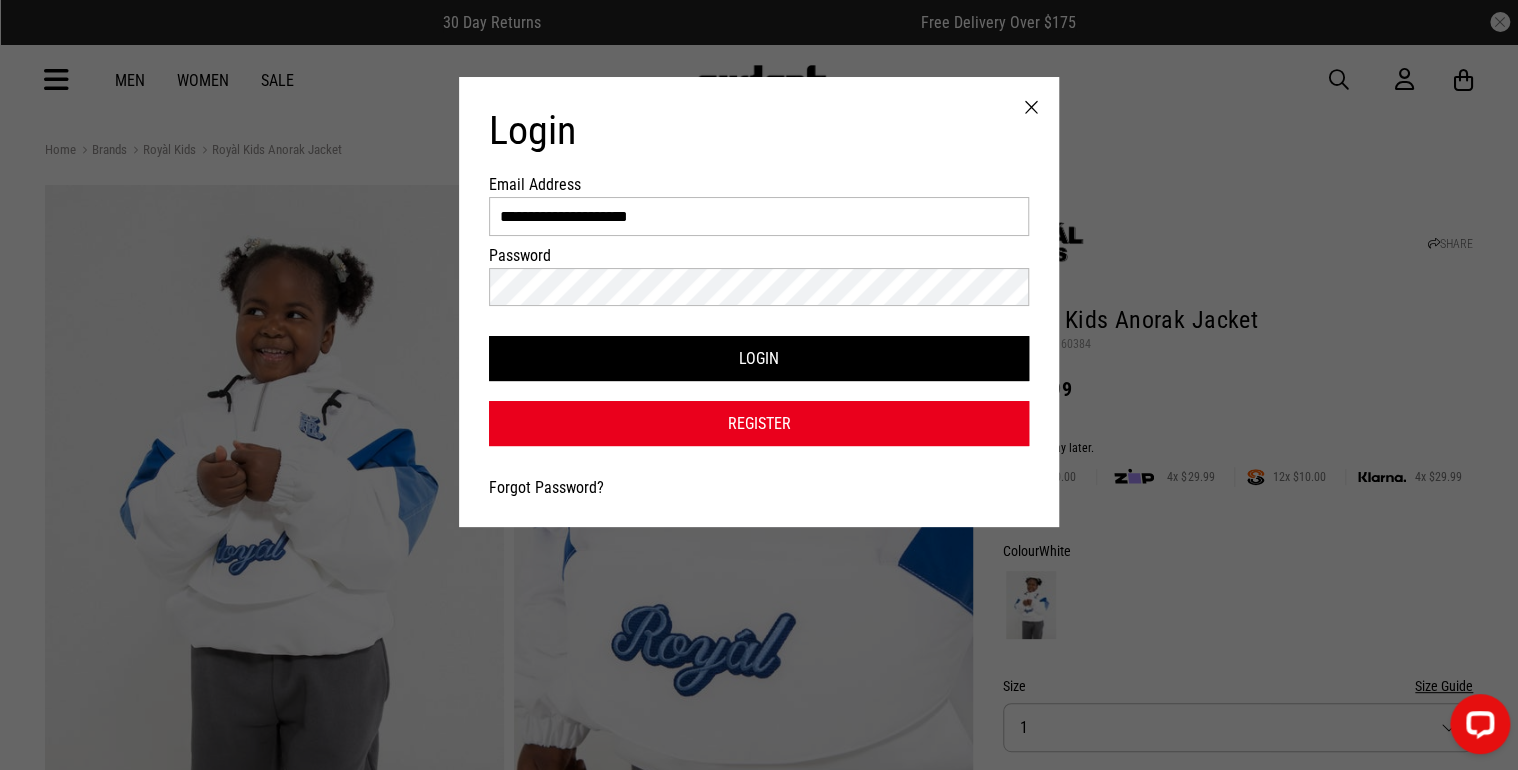 click on "Forgot Password?" at bounding box center (546, 487) 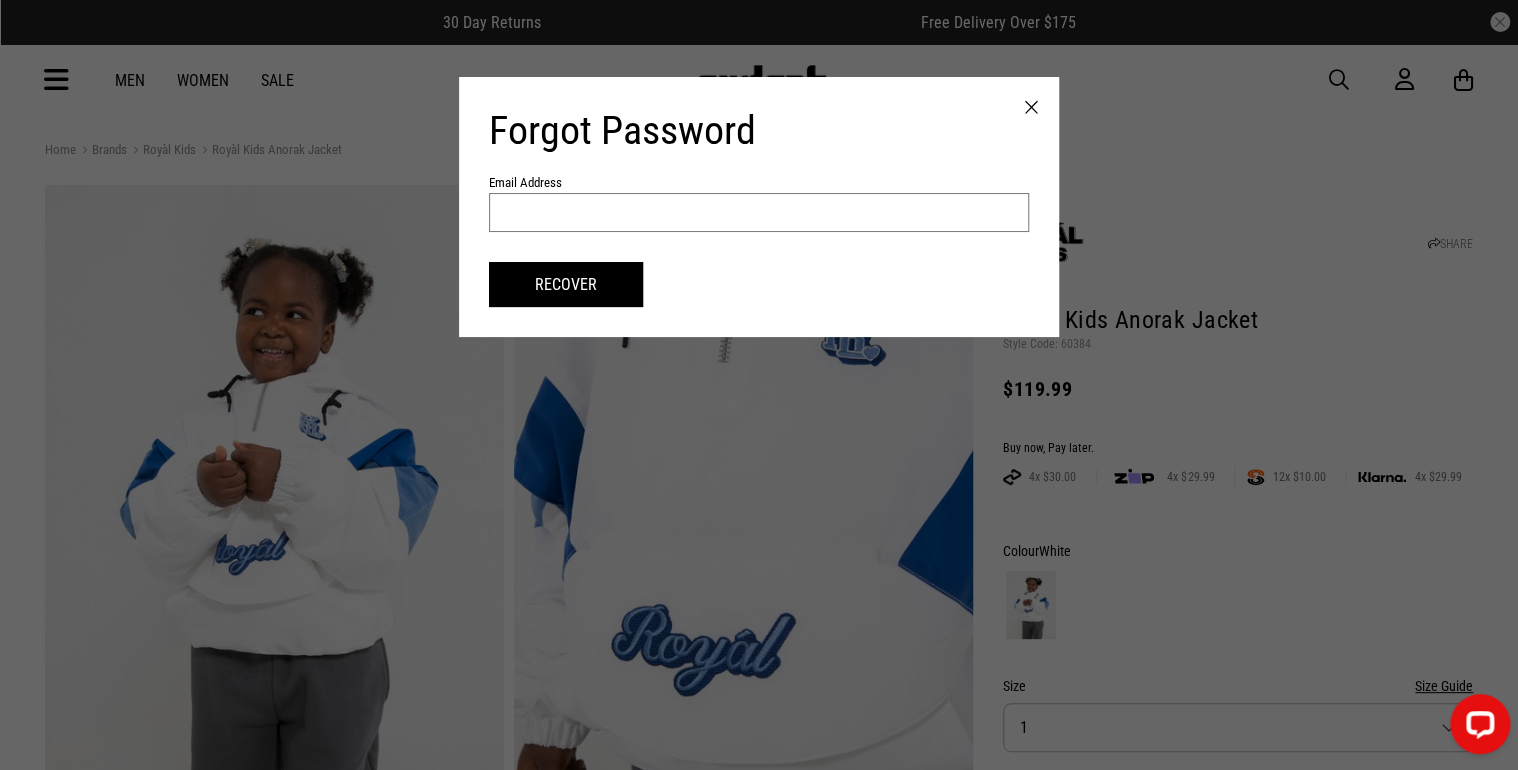 click at bounding box center [759, 212] 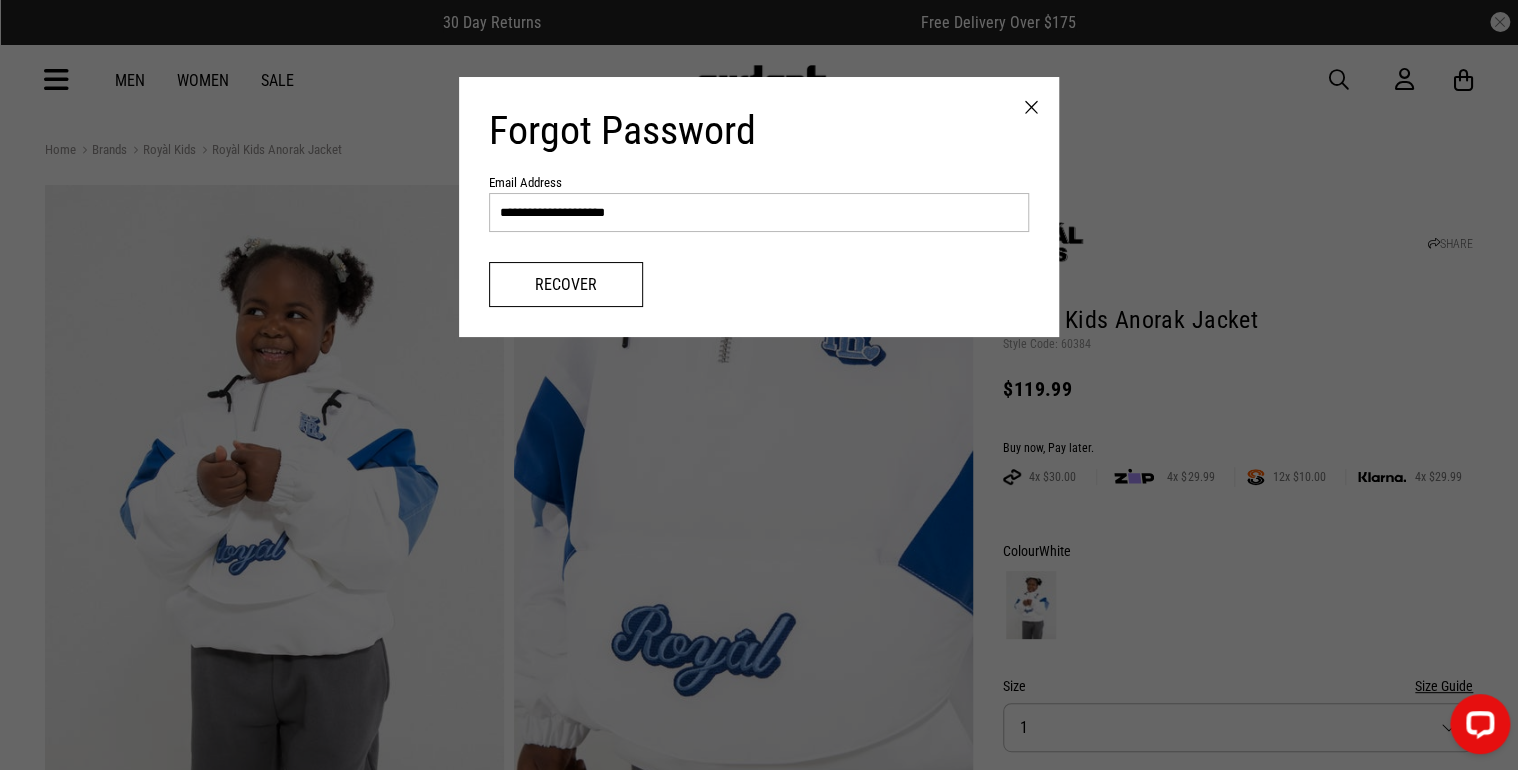 click on "Recover" at bounding box center (566, 284) 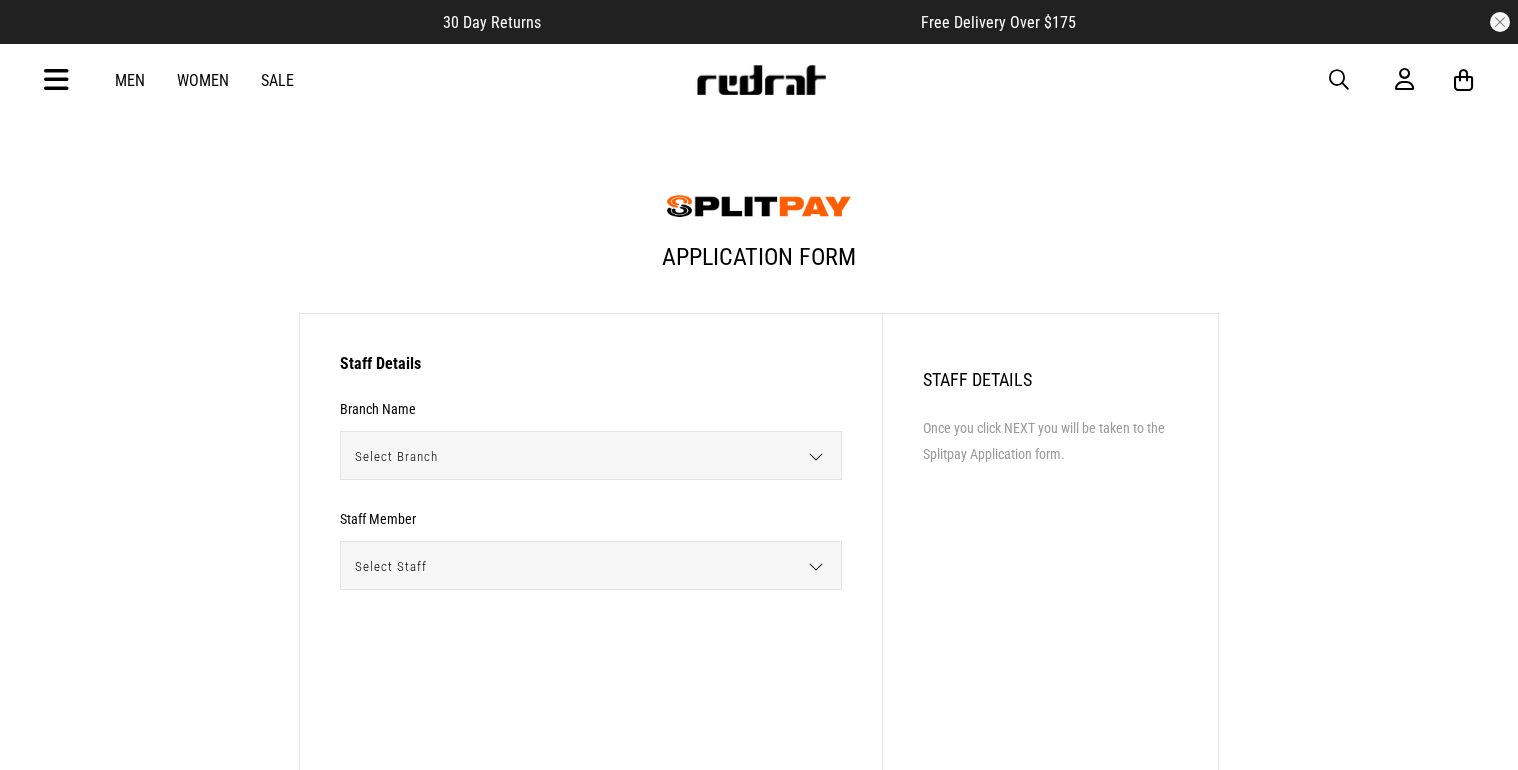 scroll, scrollTop: 0, scrollLeft: 0, axis: both 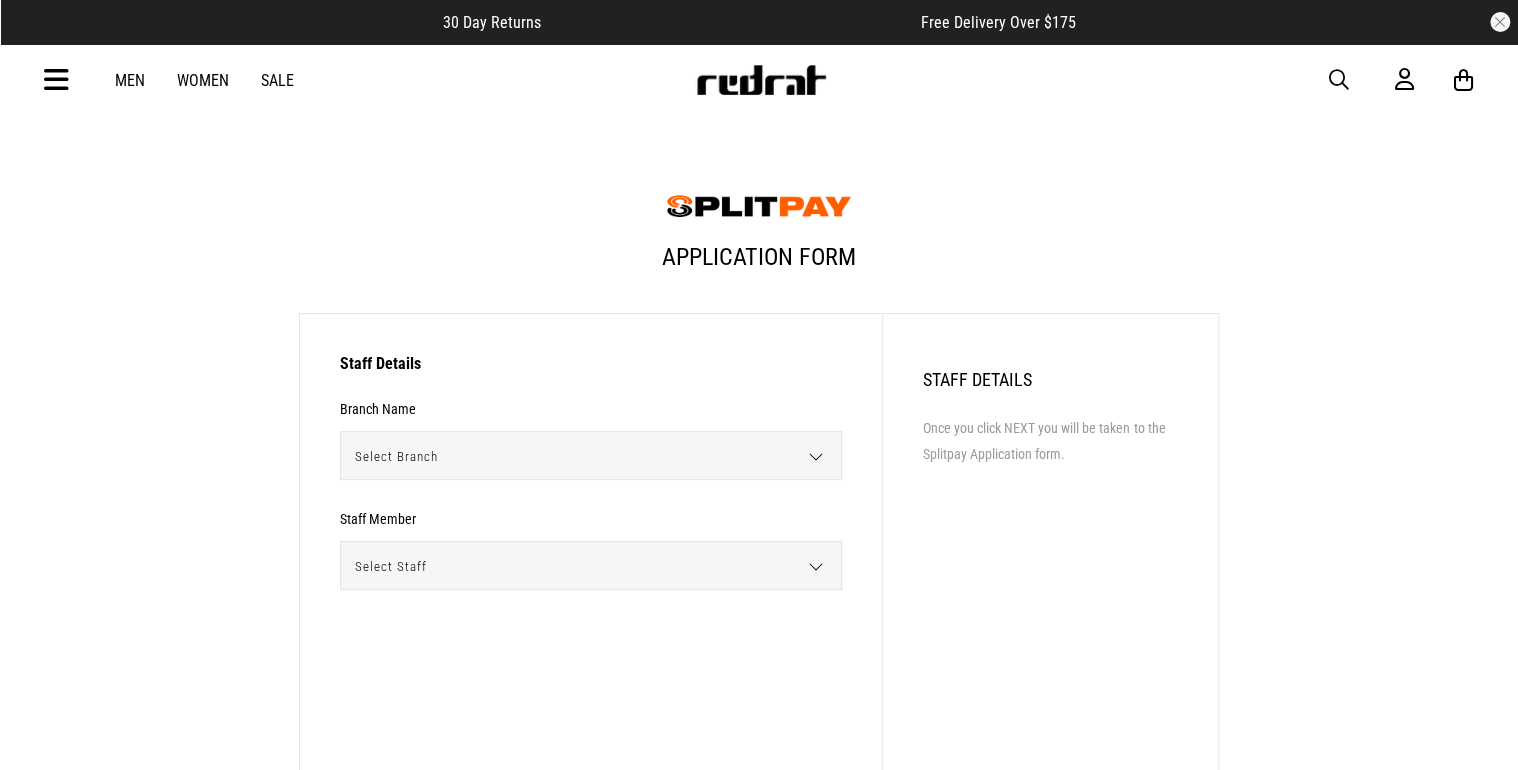 click on "Select Branch" at bounding box center (584, 456) 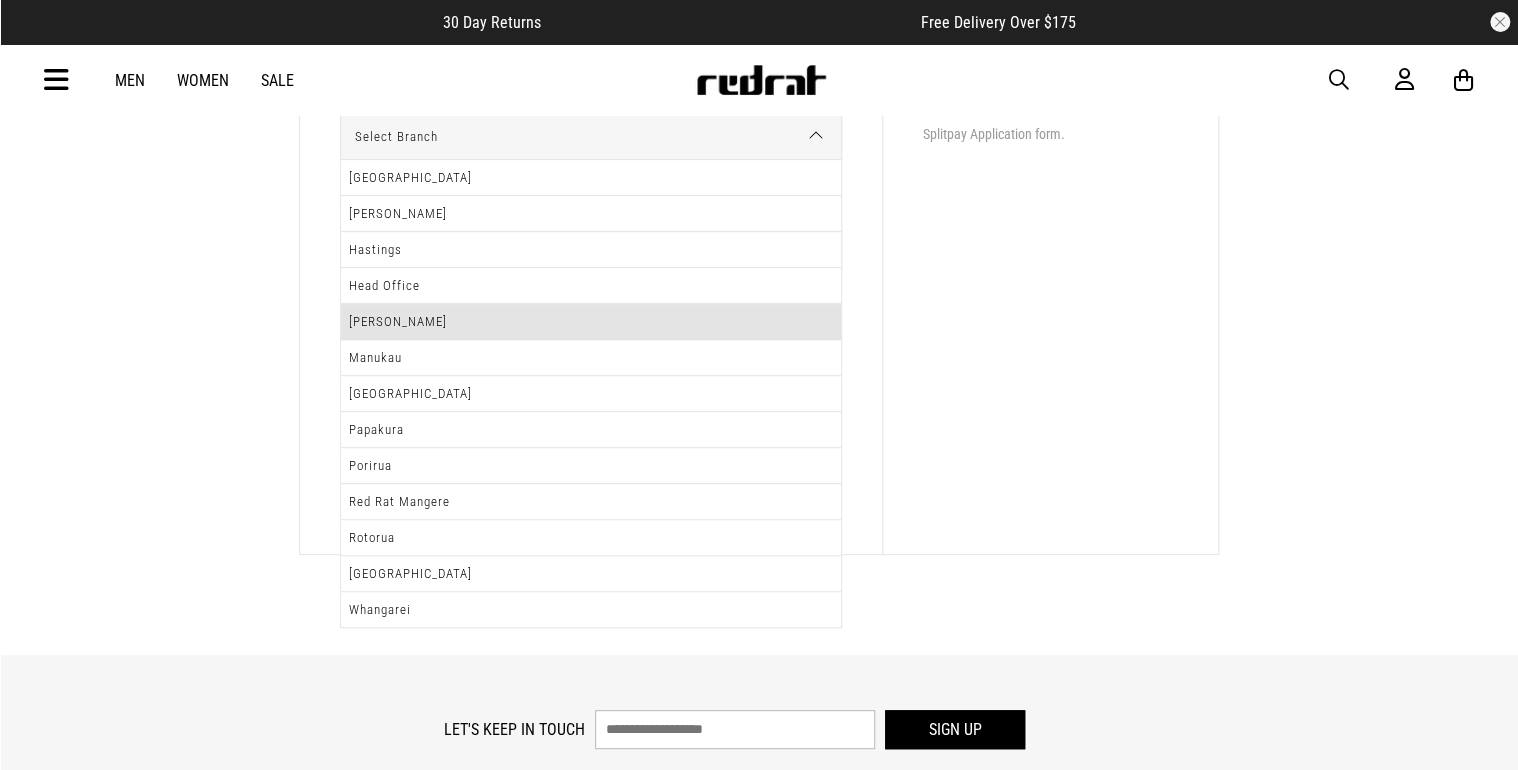scroll, scrollTop: 400, scrollLeft: 0, axis: vertical 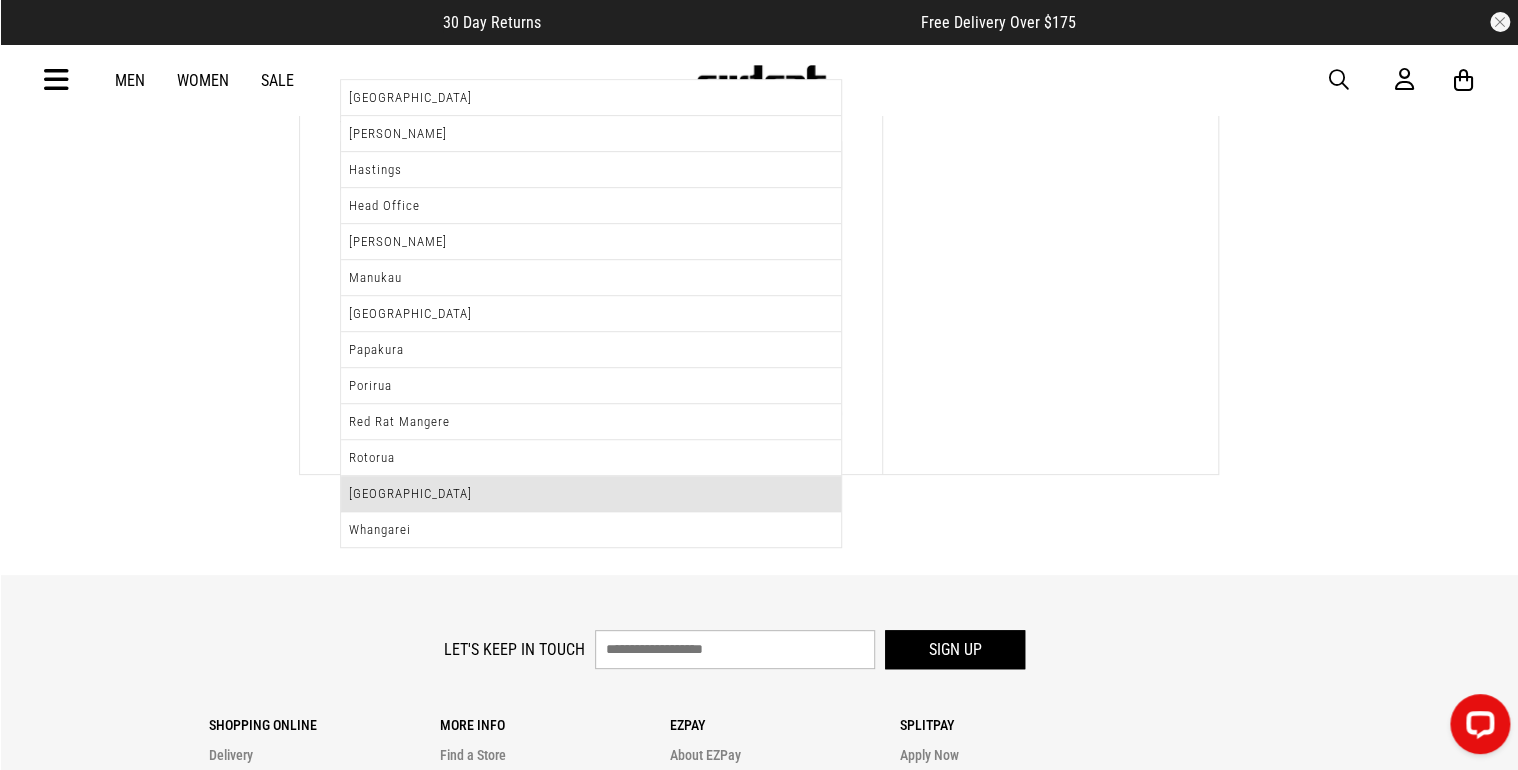 click on "Tauranga" at bounding box center (591, 494) 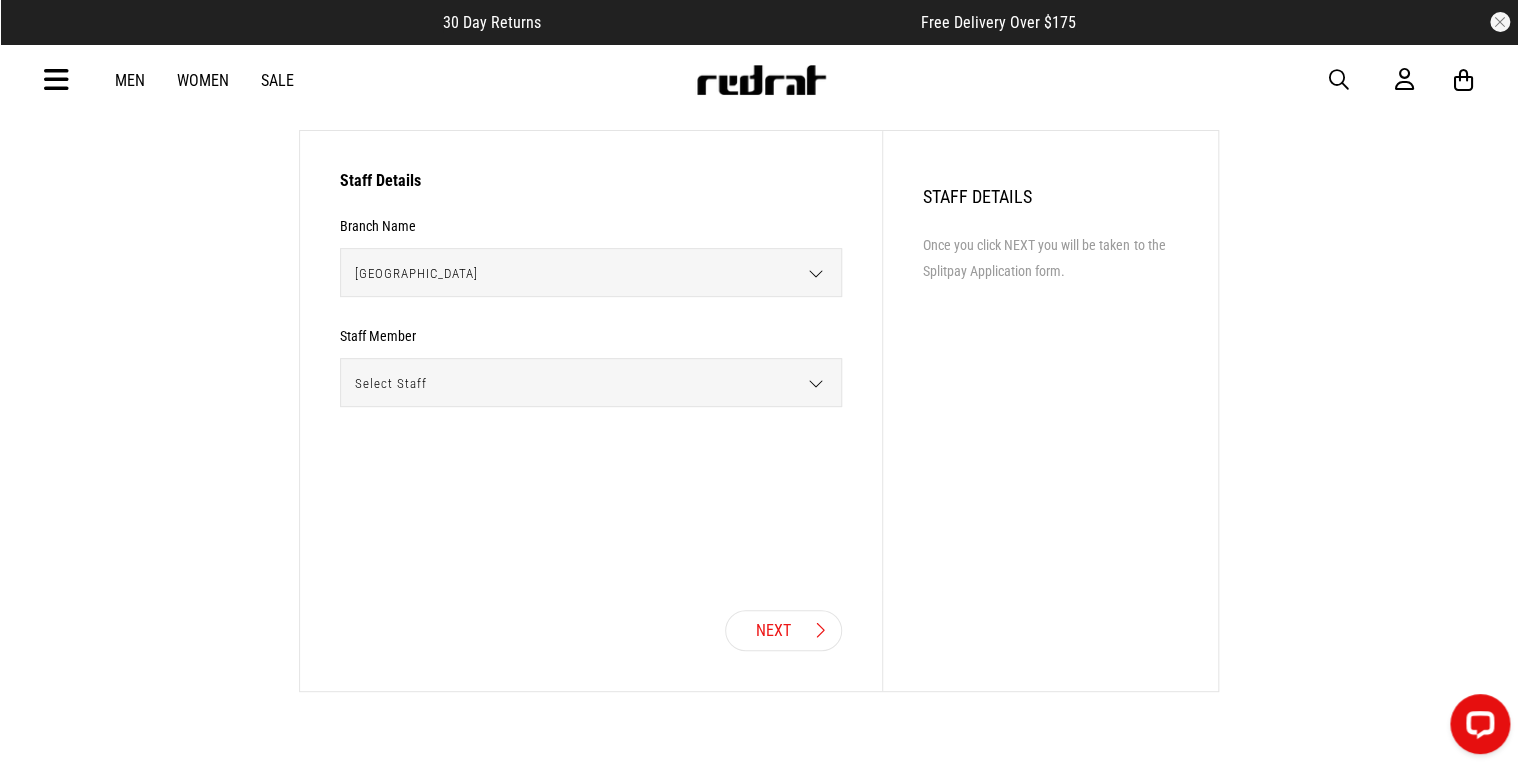 scroll, scrollTop: 160, scrollLeft: 0, axis: vertical 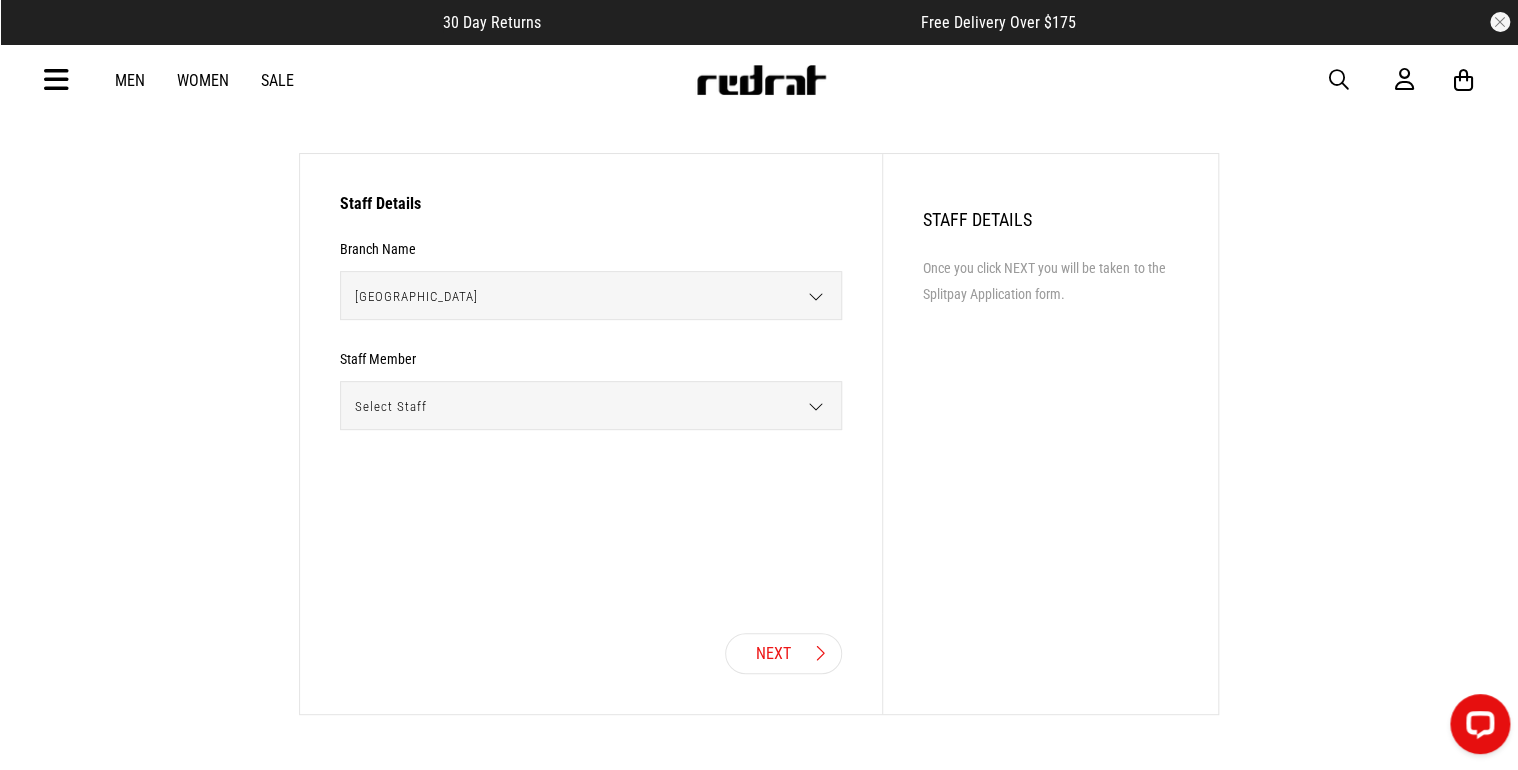 click on "Select Staff" at bounding box center [584, 406] 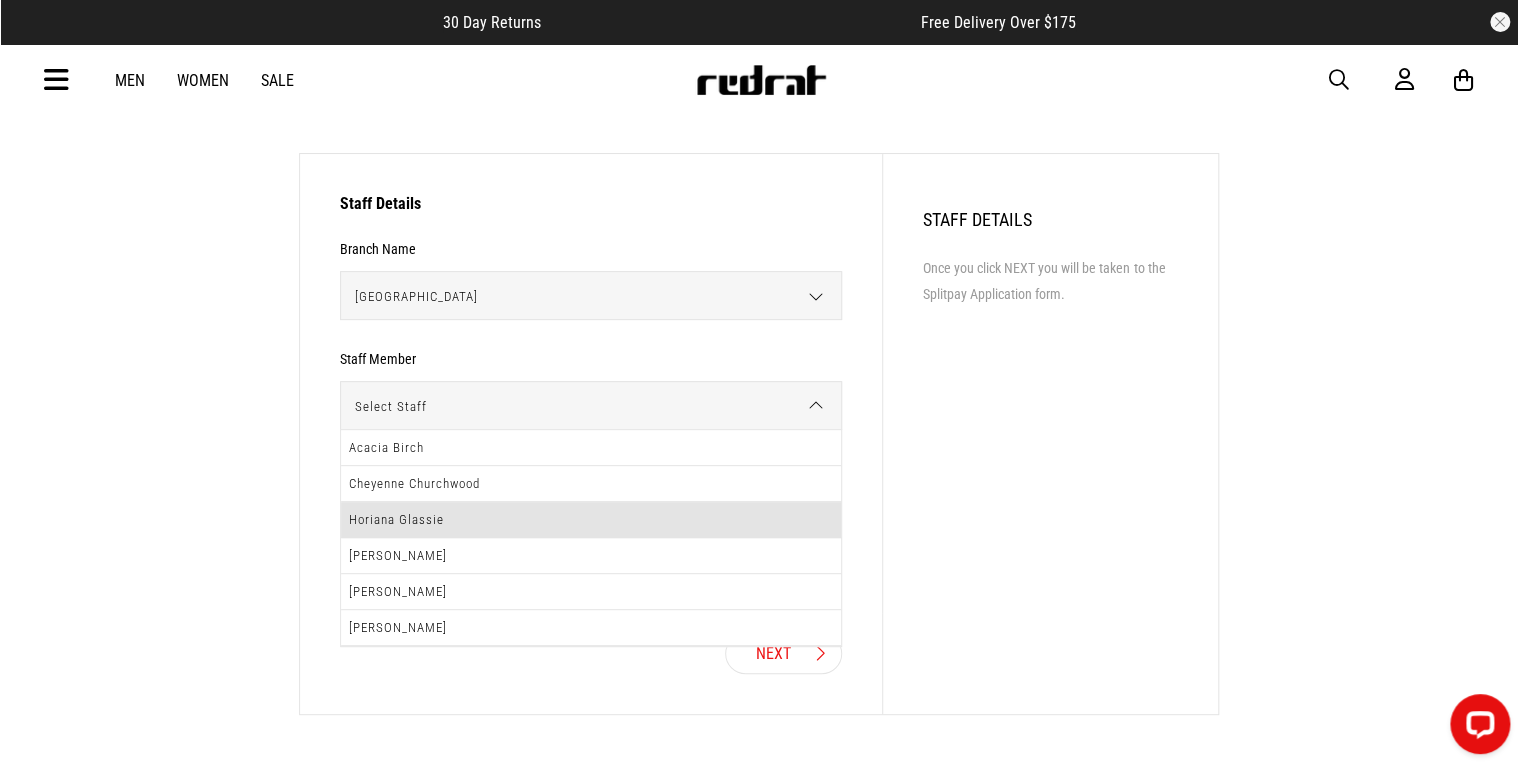 click on "Horiana Glassie" at bounding box center (591, 520) 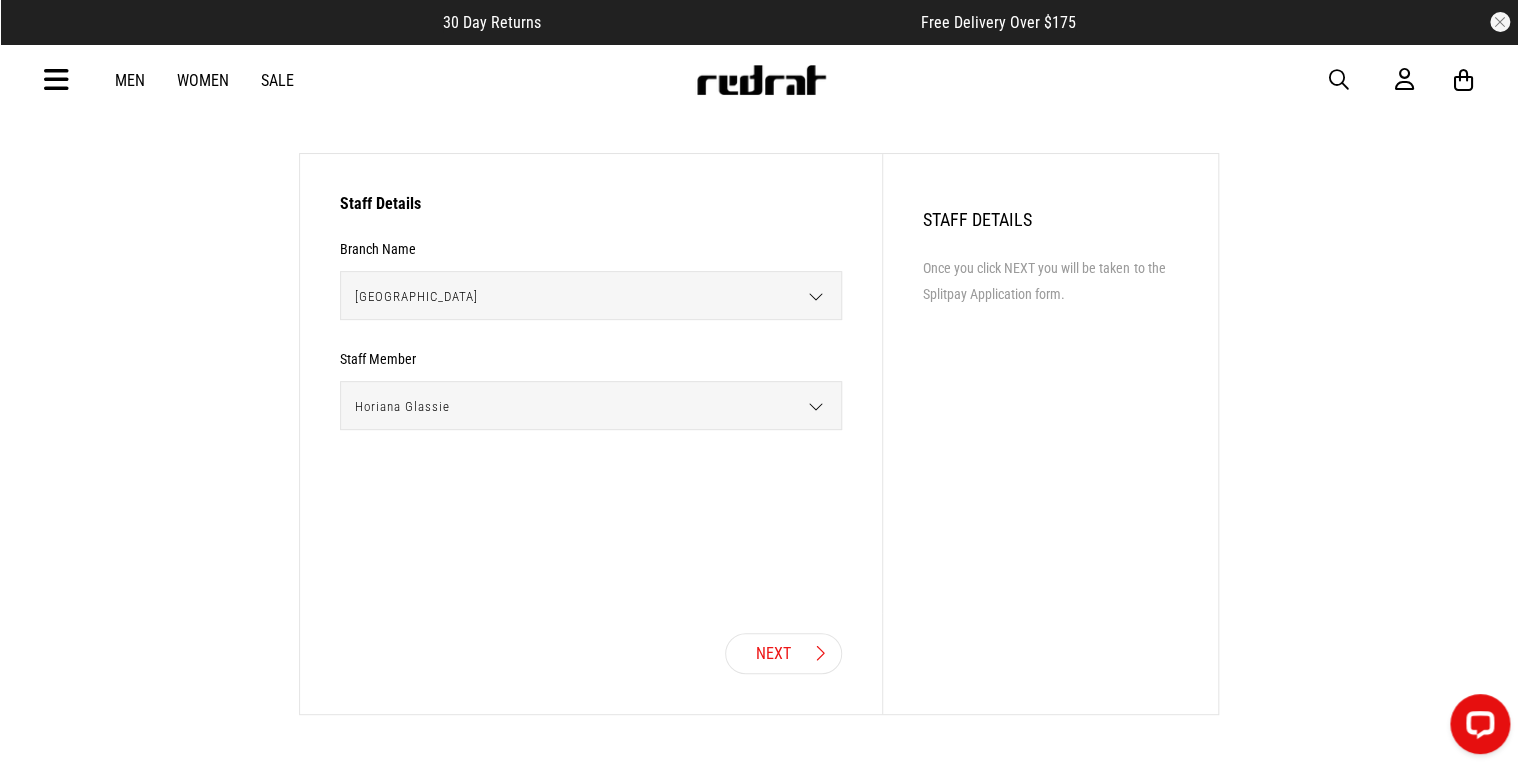 click on "Next" at bounding box center [783, 653] 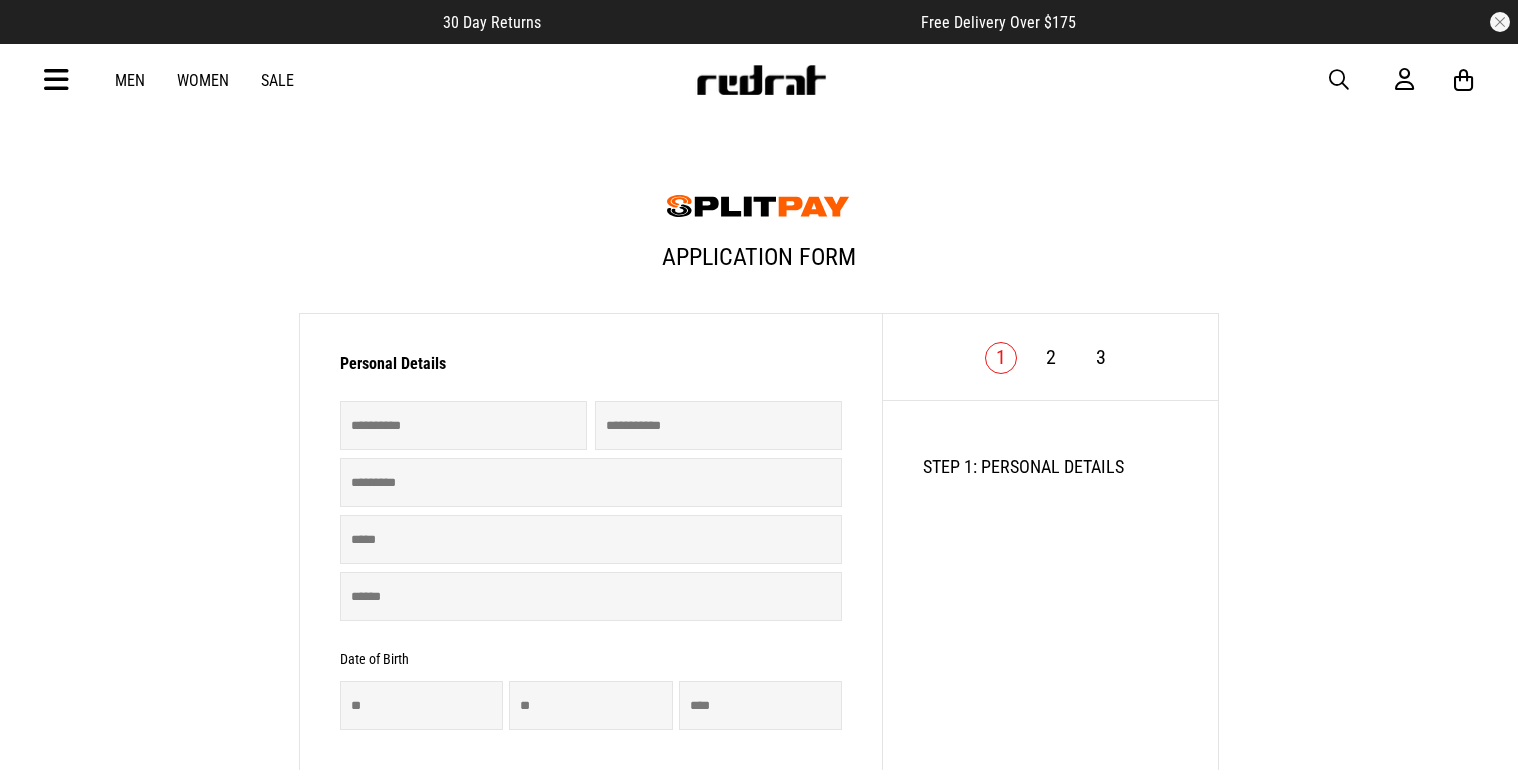 scroll, scrollTop: 0, scrollLeft: 0, axis: both 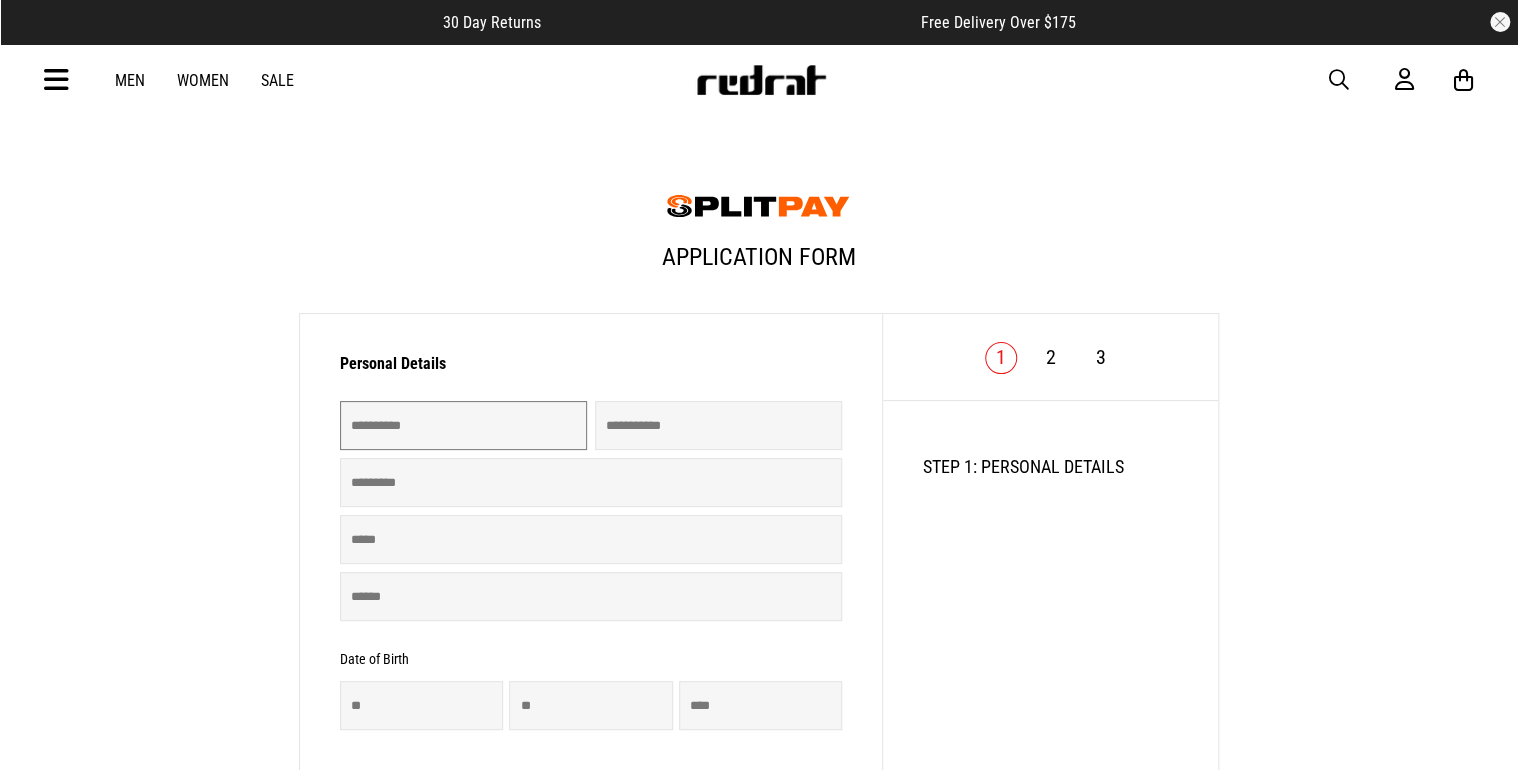drag, startPoint x: 336, startPoint y: 428, endPoint x: 345, endPoint y: 388, distance: 41 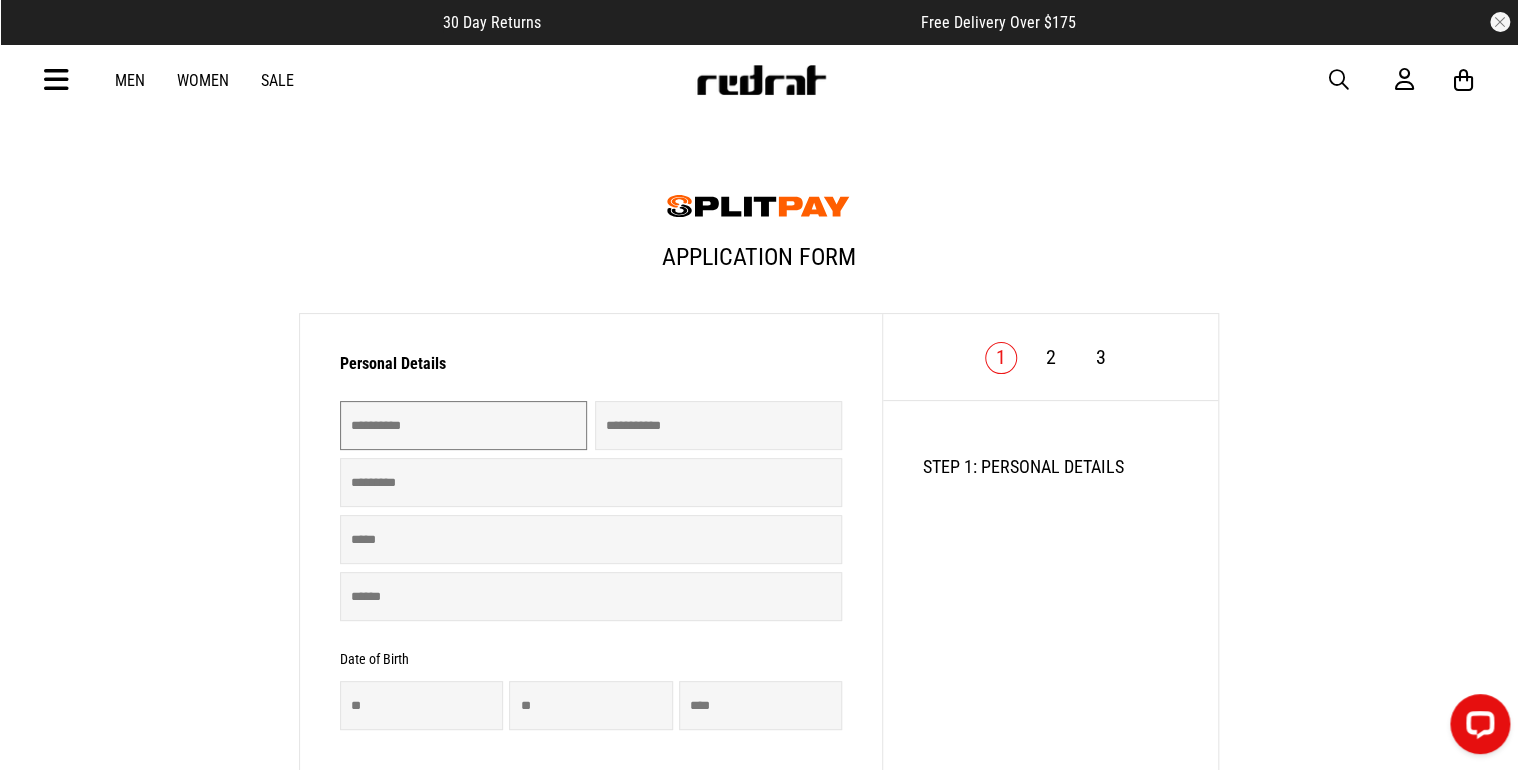 scroll, scrollTop: 0, scrollLeft: 0, axis: both 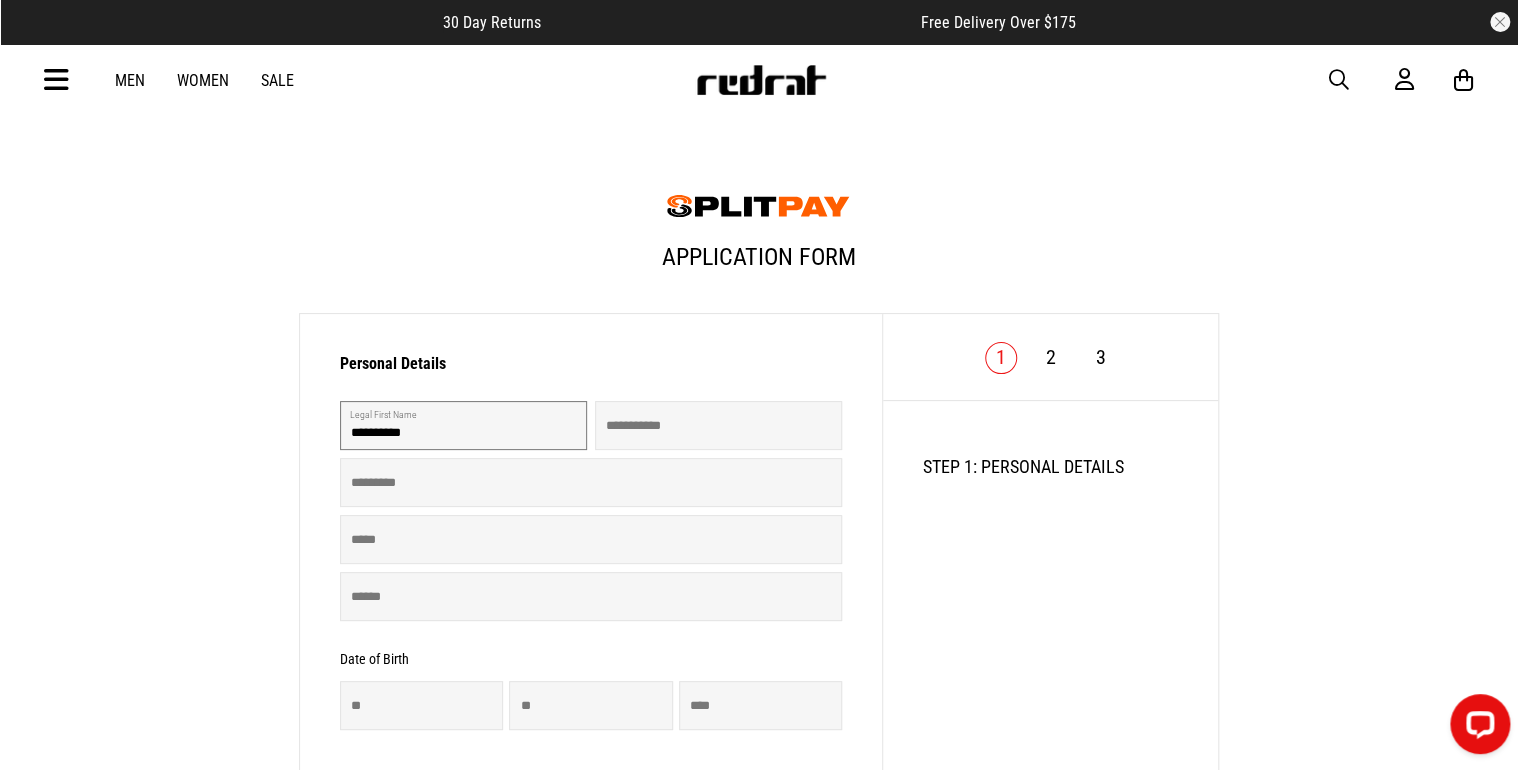 type on "*********" 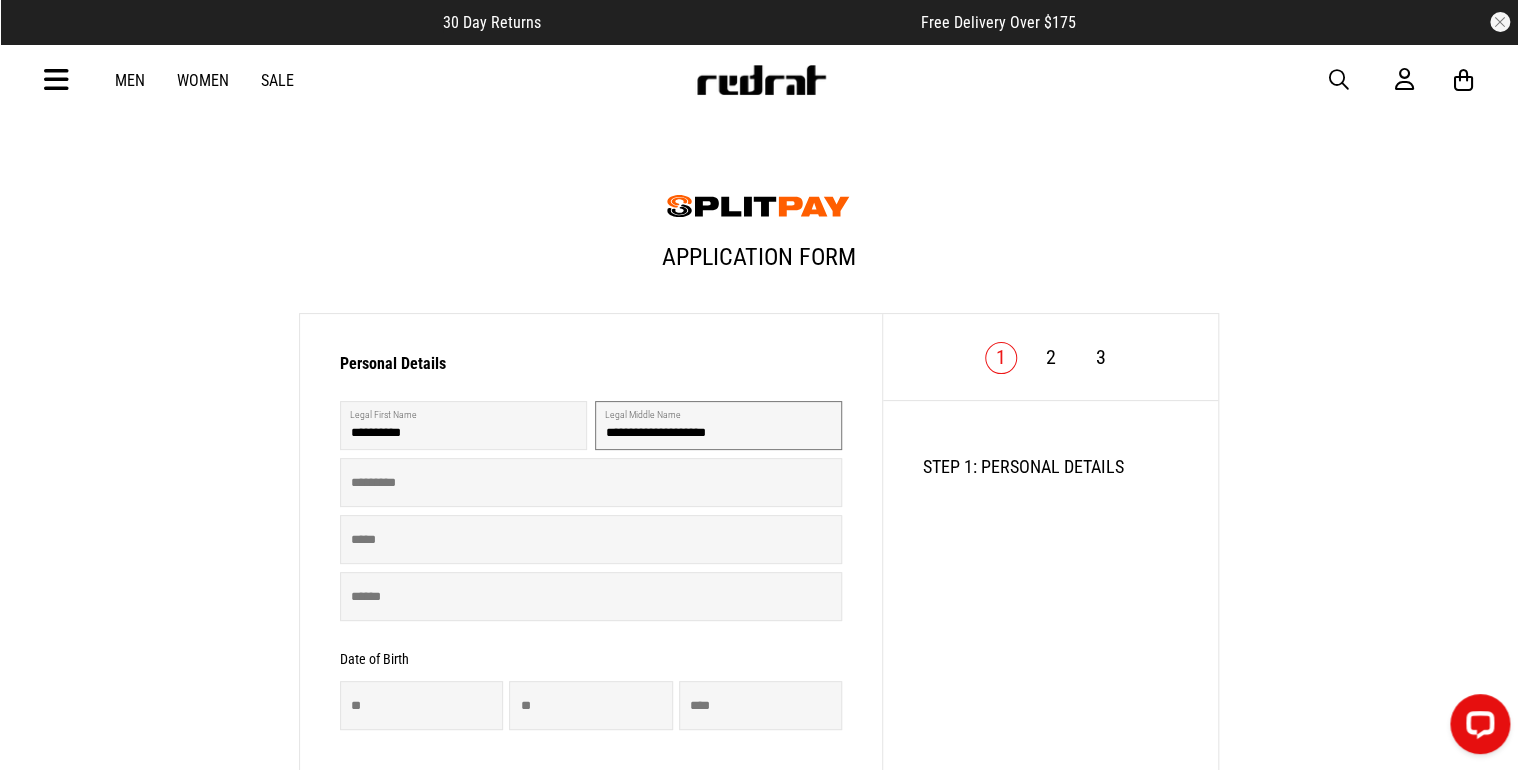 type on "**********" 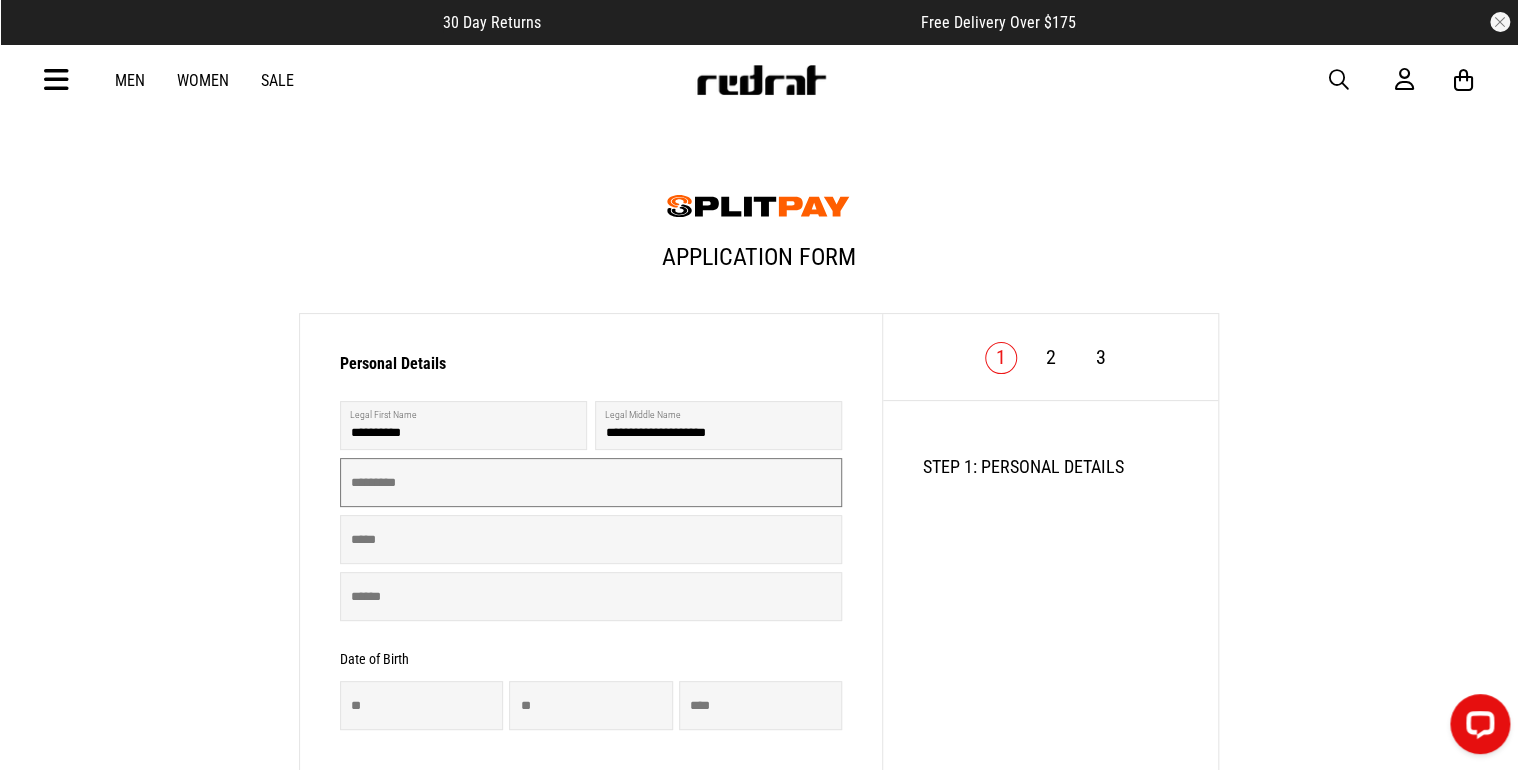 click at bounding box center (591, 482) 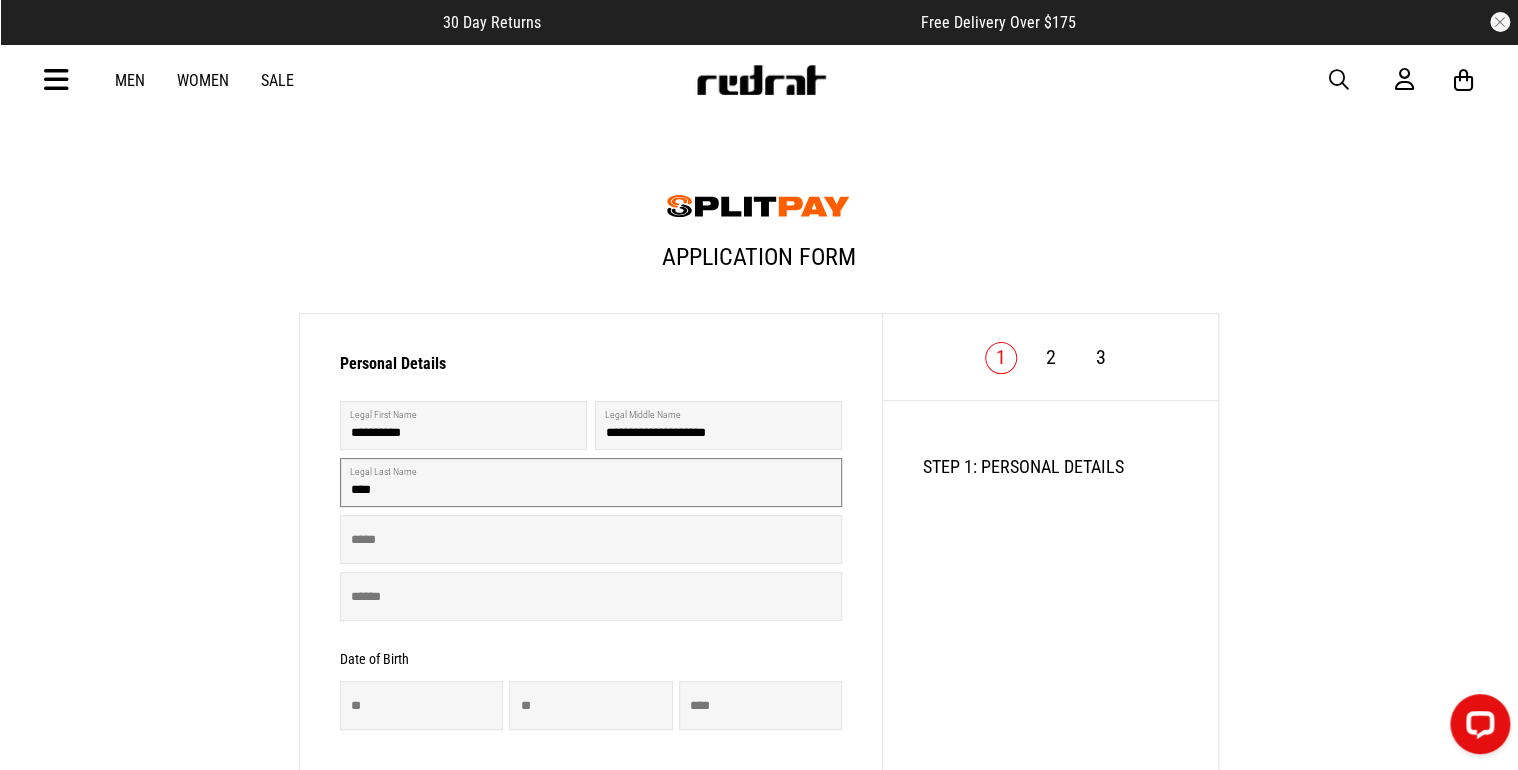 type on "****" 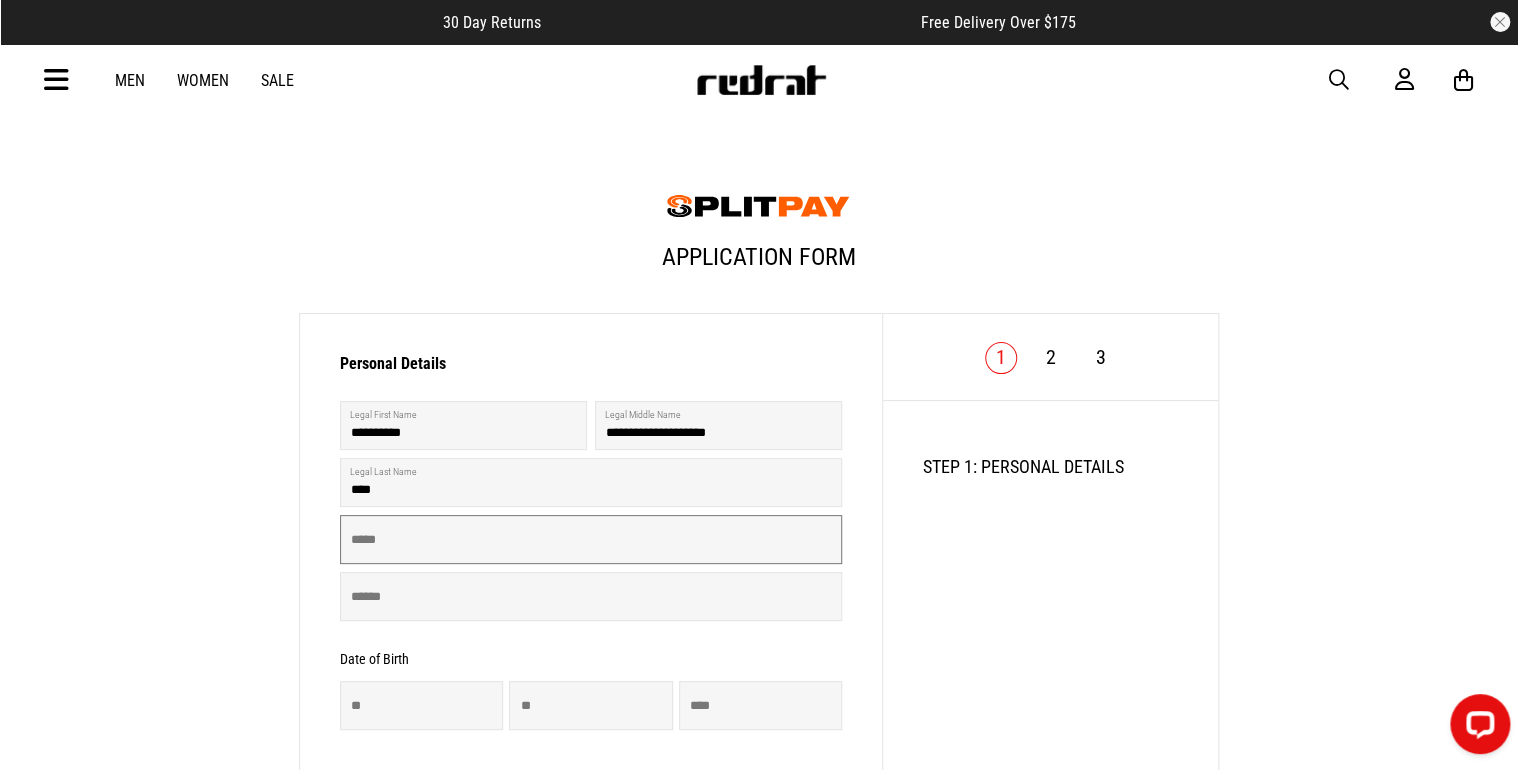 click at bounding box center (591, 539) 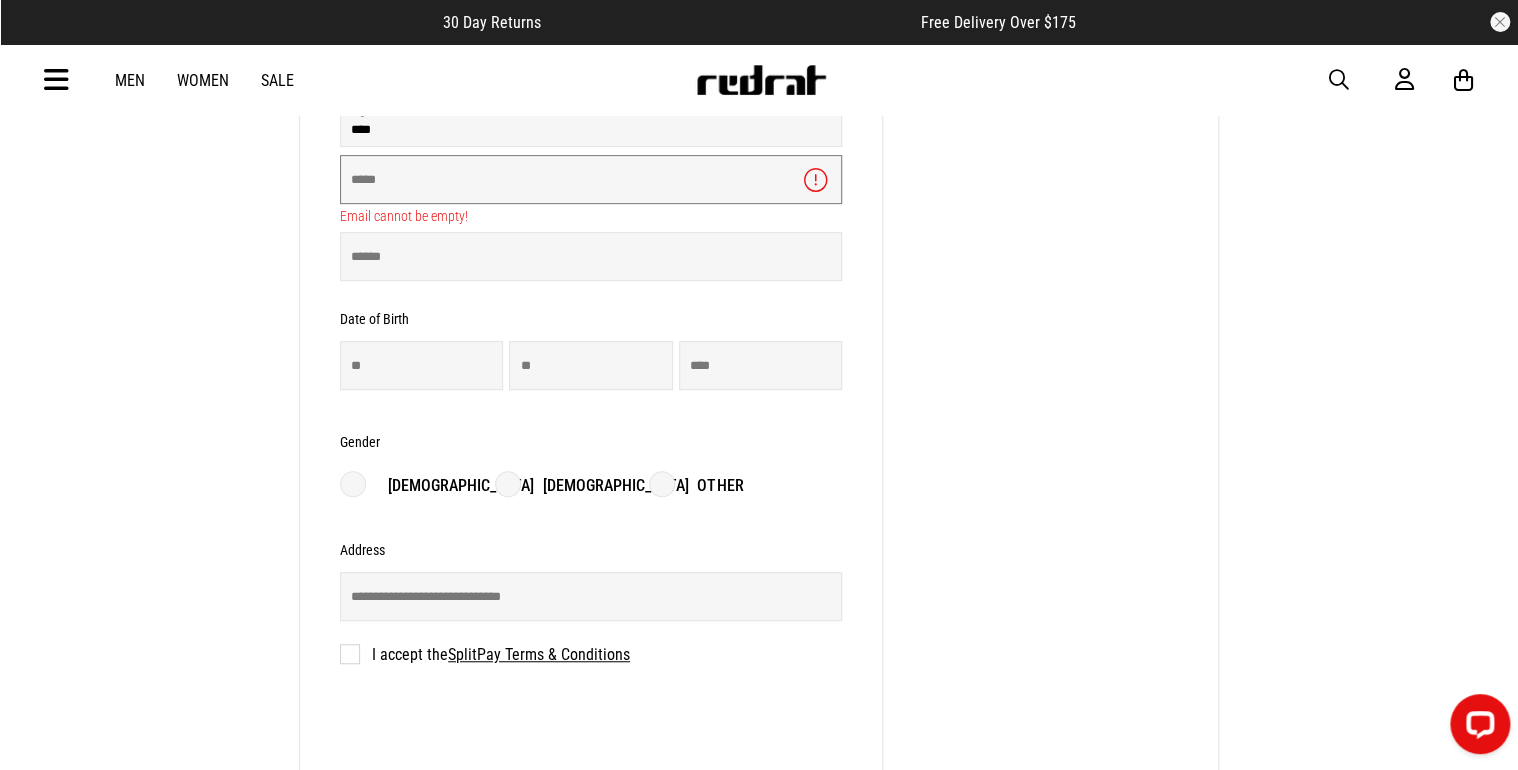 scroll, scrollTop: 400, scrollLeft: 0, axis: vertical 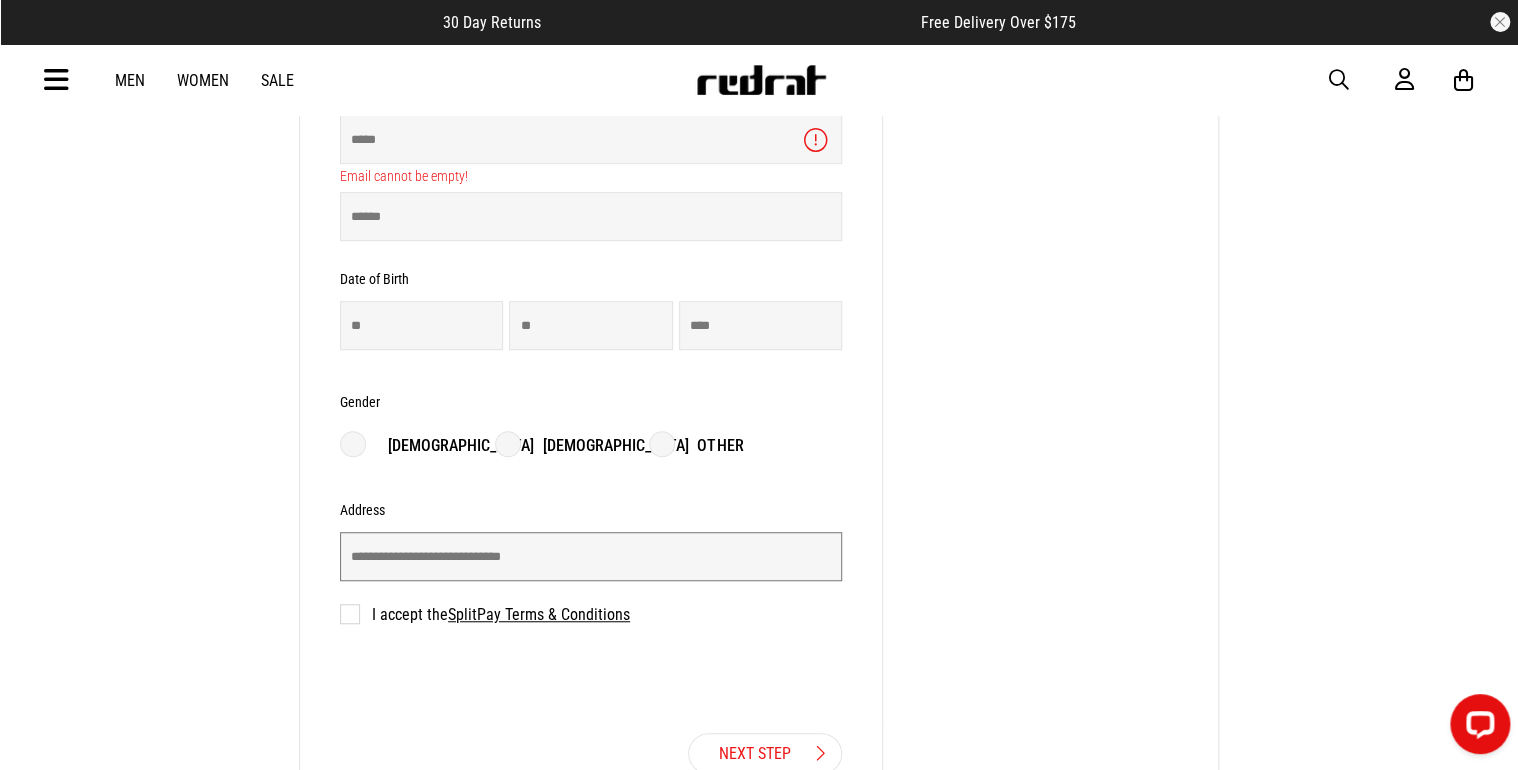 click at bounding box center (591, 556) 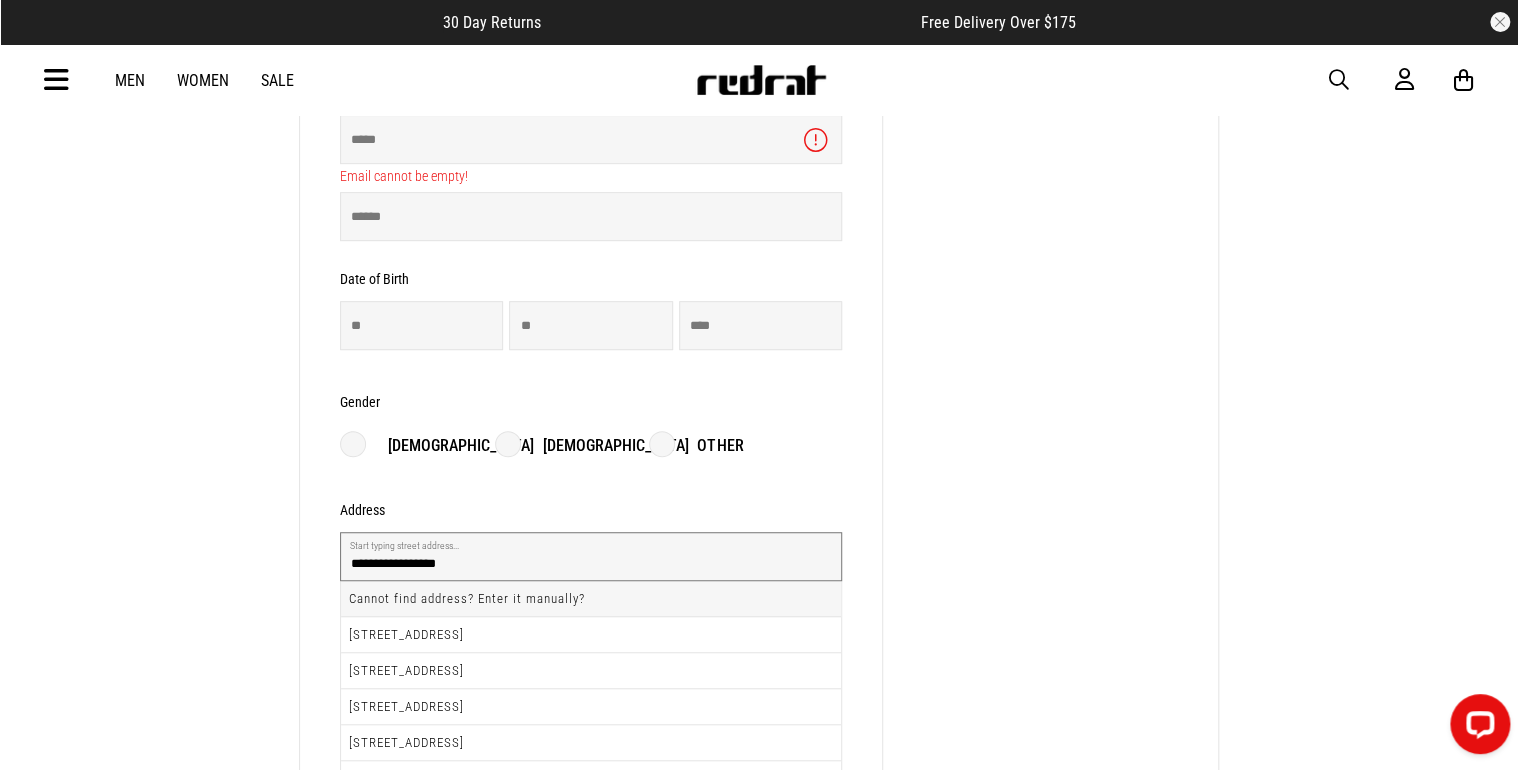click on "**********" at bounding box center [591, 556] 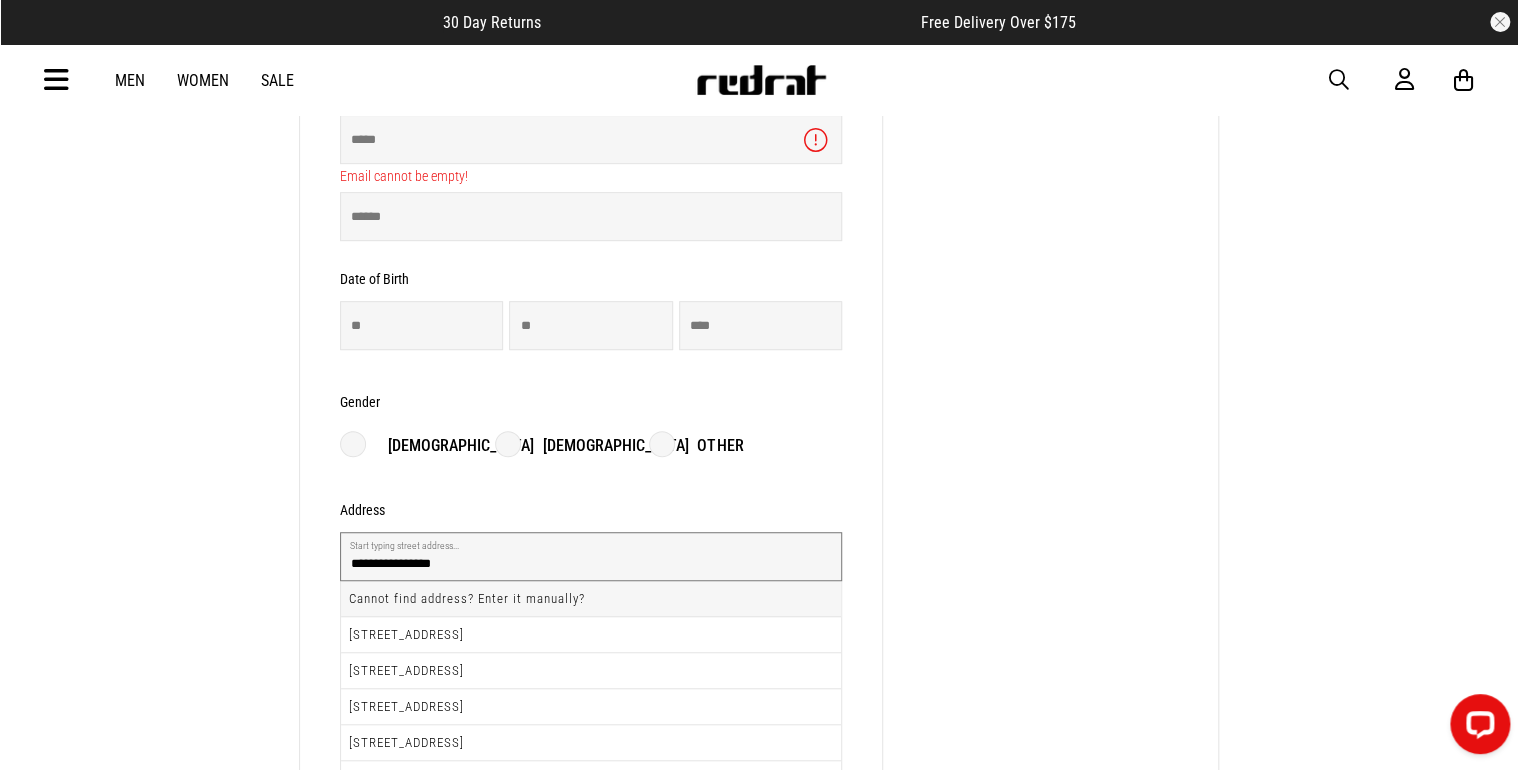 type on "**********" 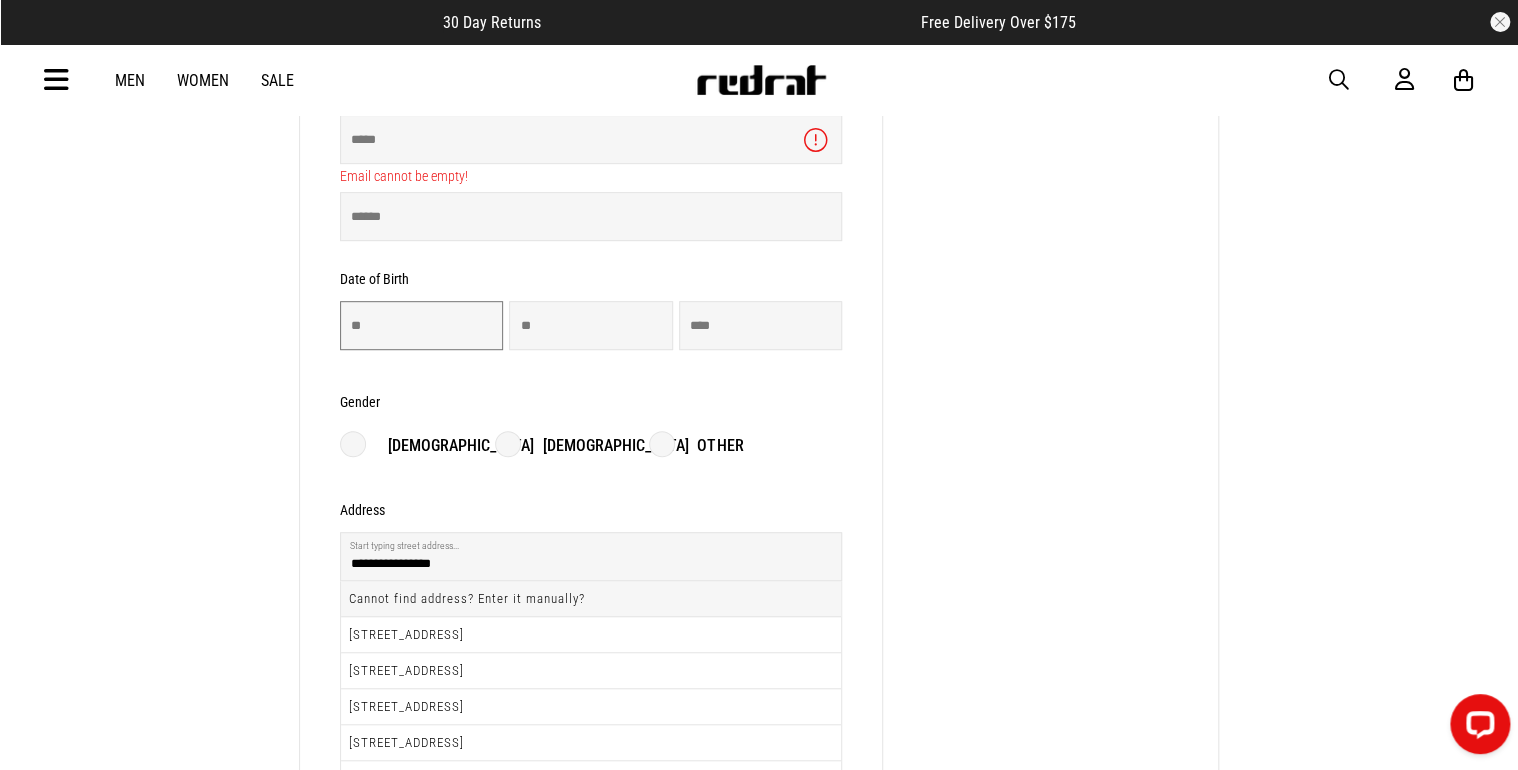 click at bounding box center (421, 325) 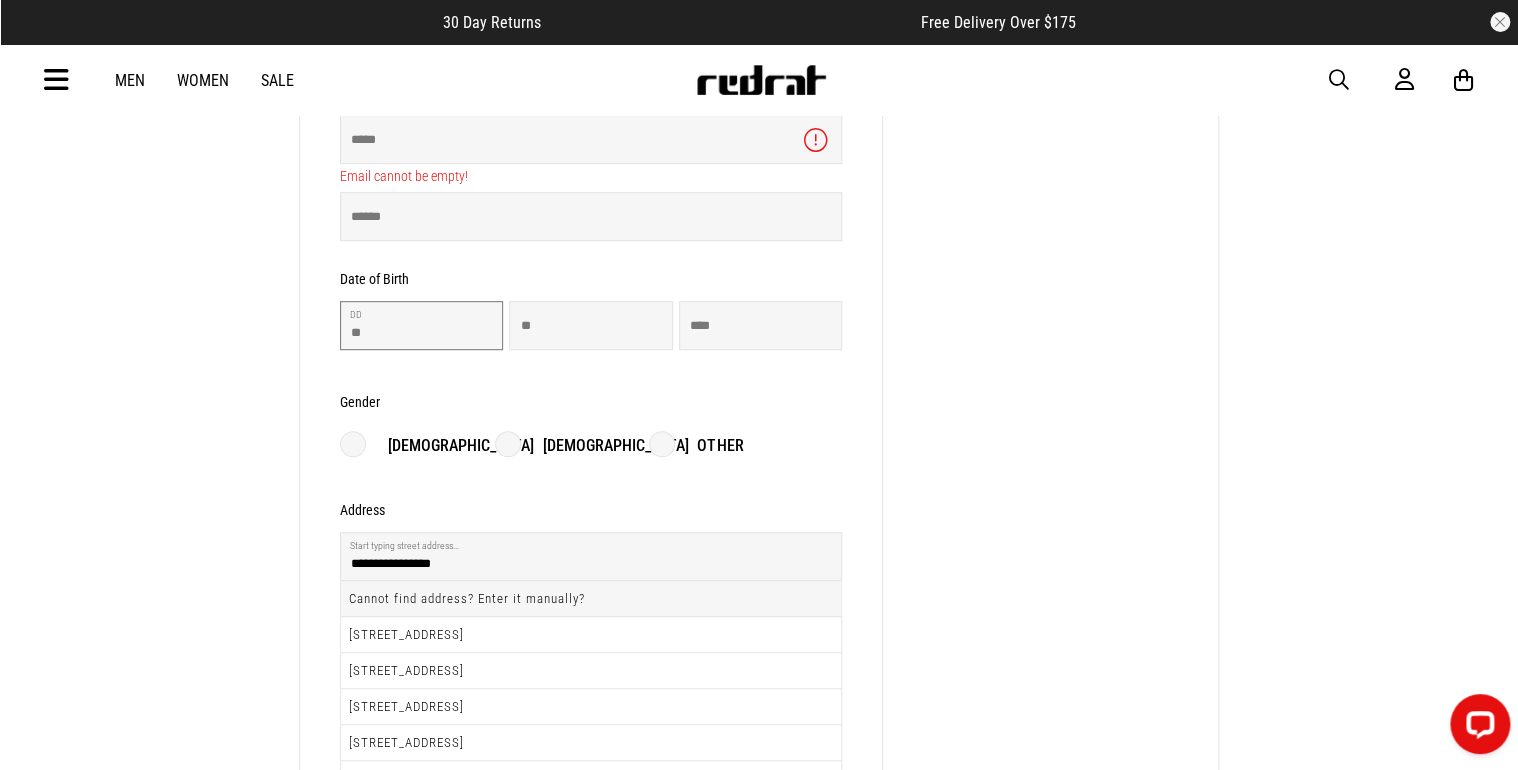 type on "**" 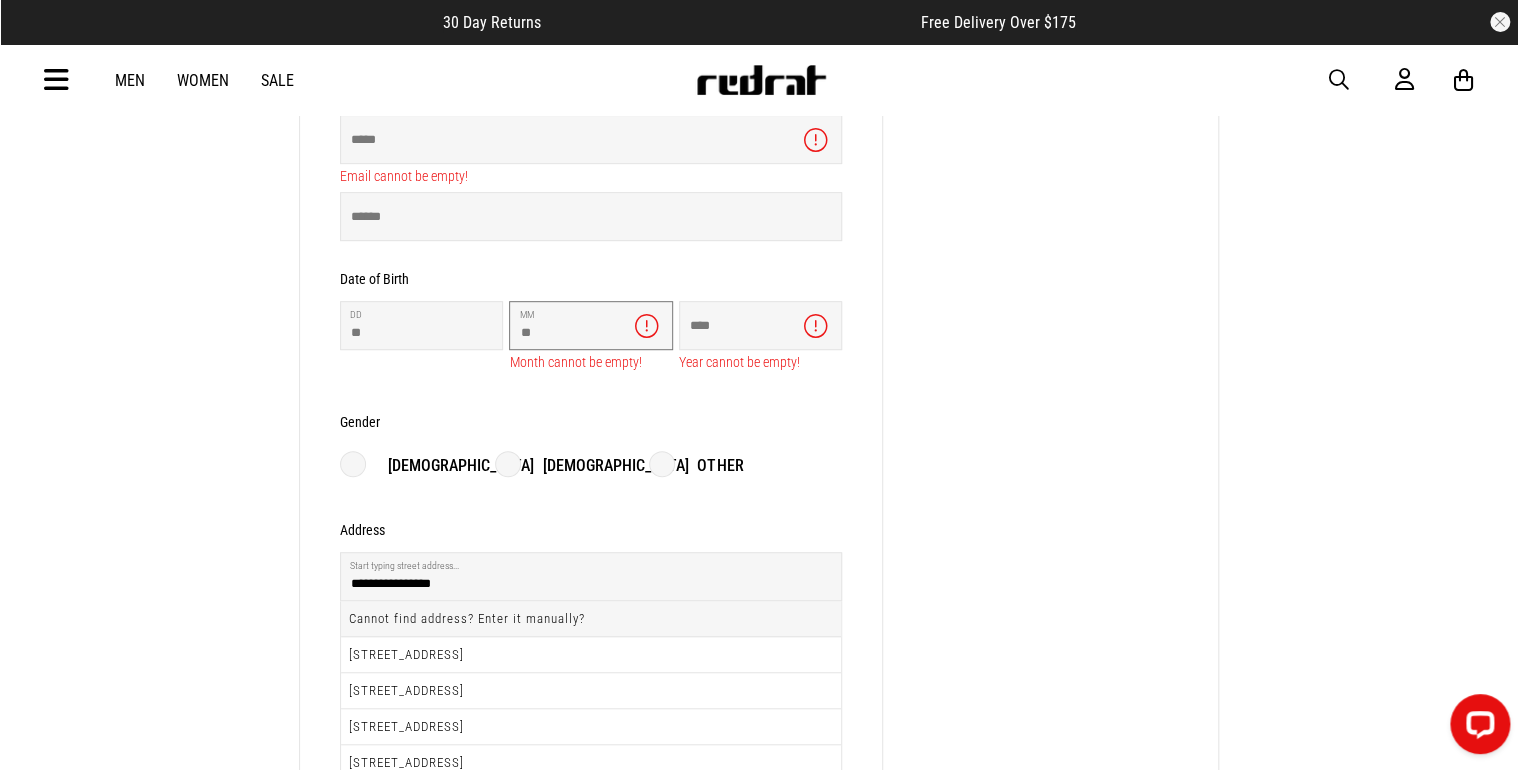 type on "**" 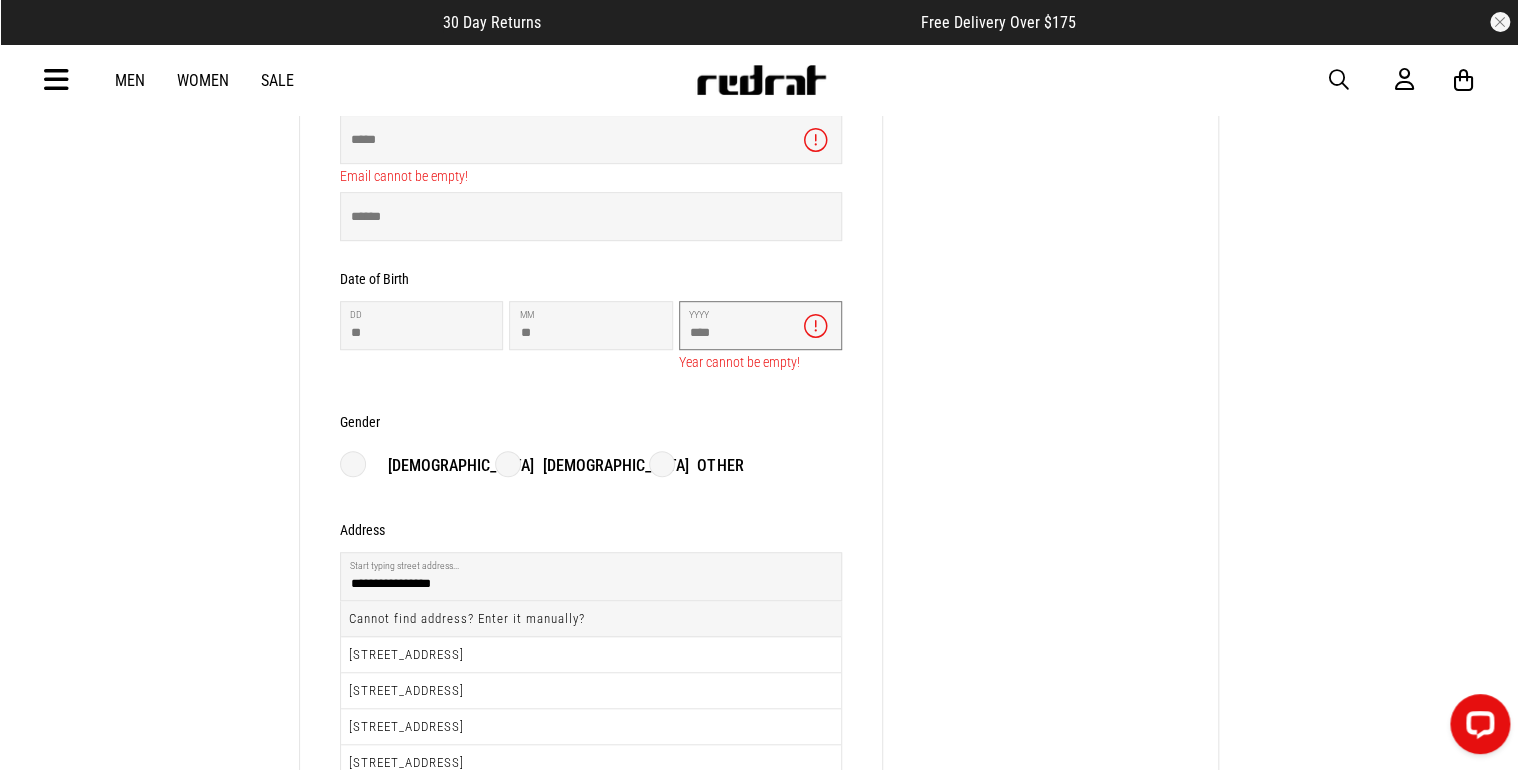 type on "****" 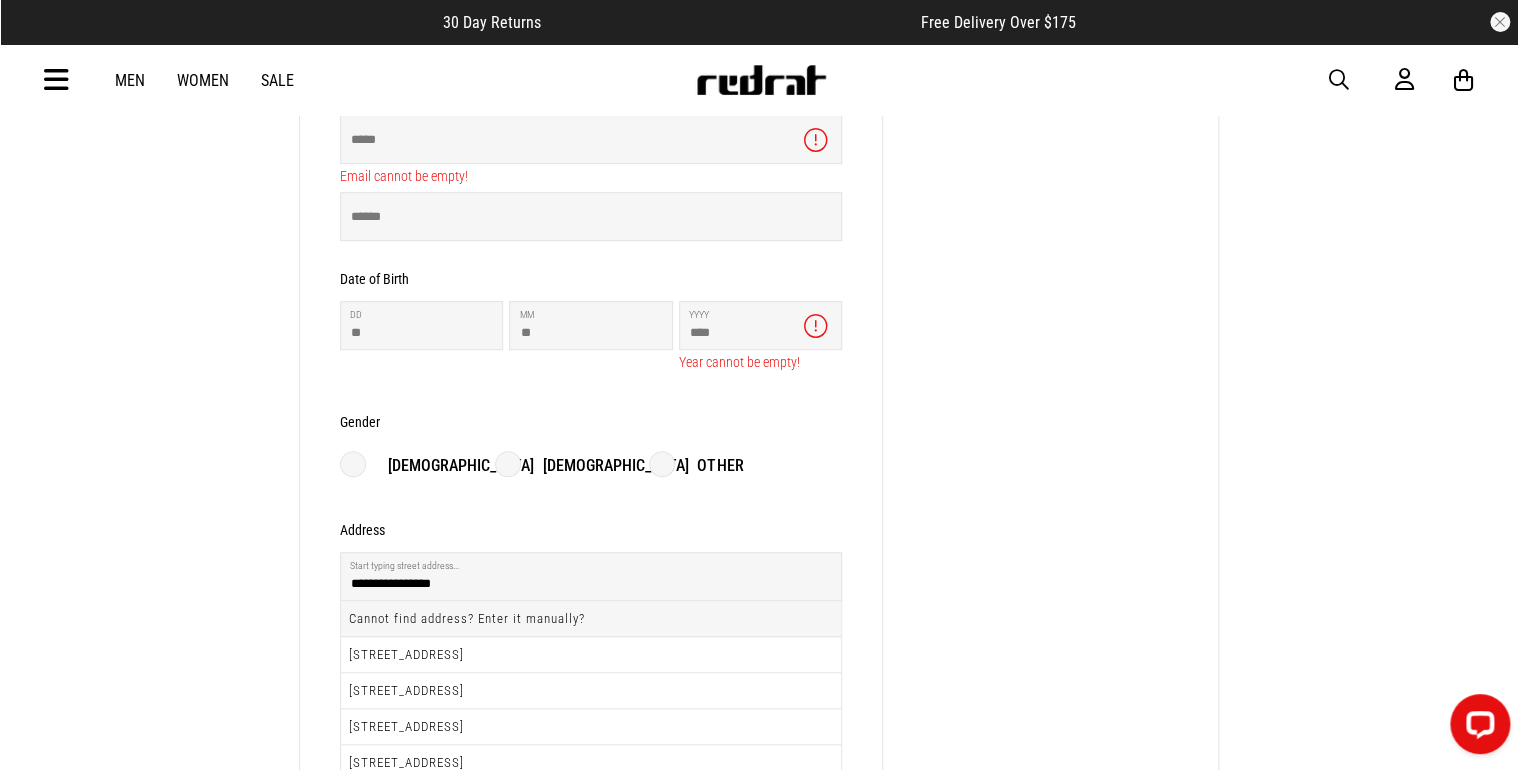 click on "[DEMOGRAPHIC_DATA]" at bounding box center [592, 466] 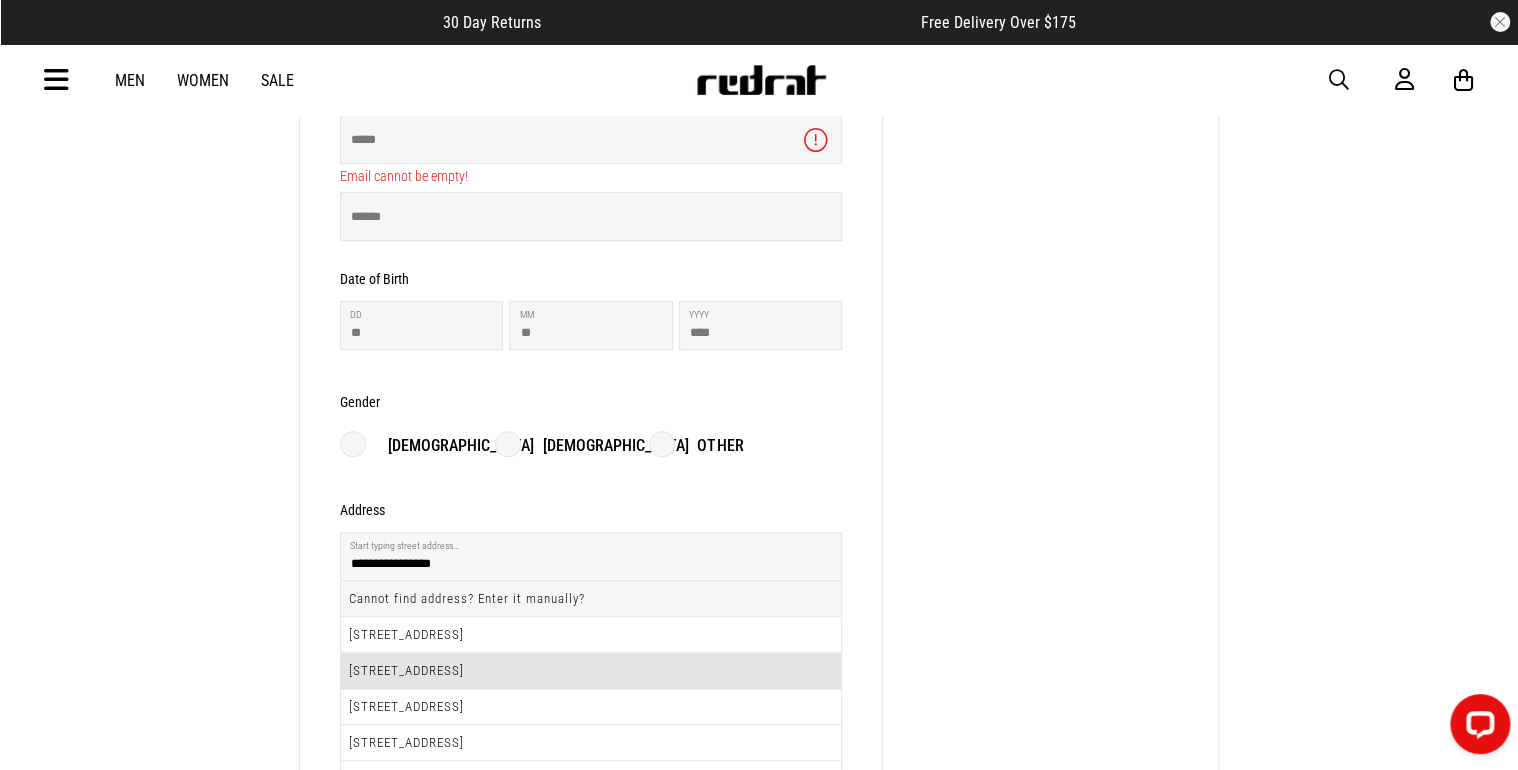click on "[STREET_ADDRESS]" at bounding box center [591, 671] 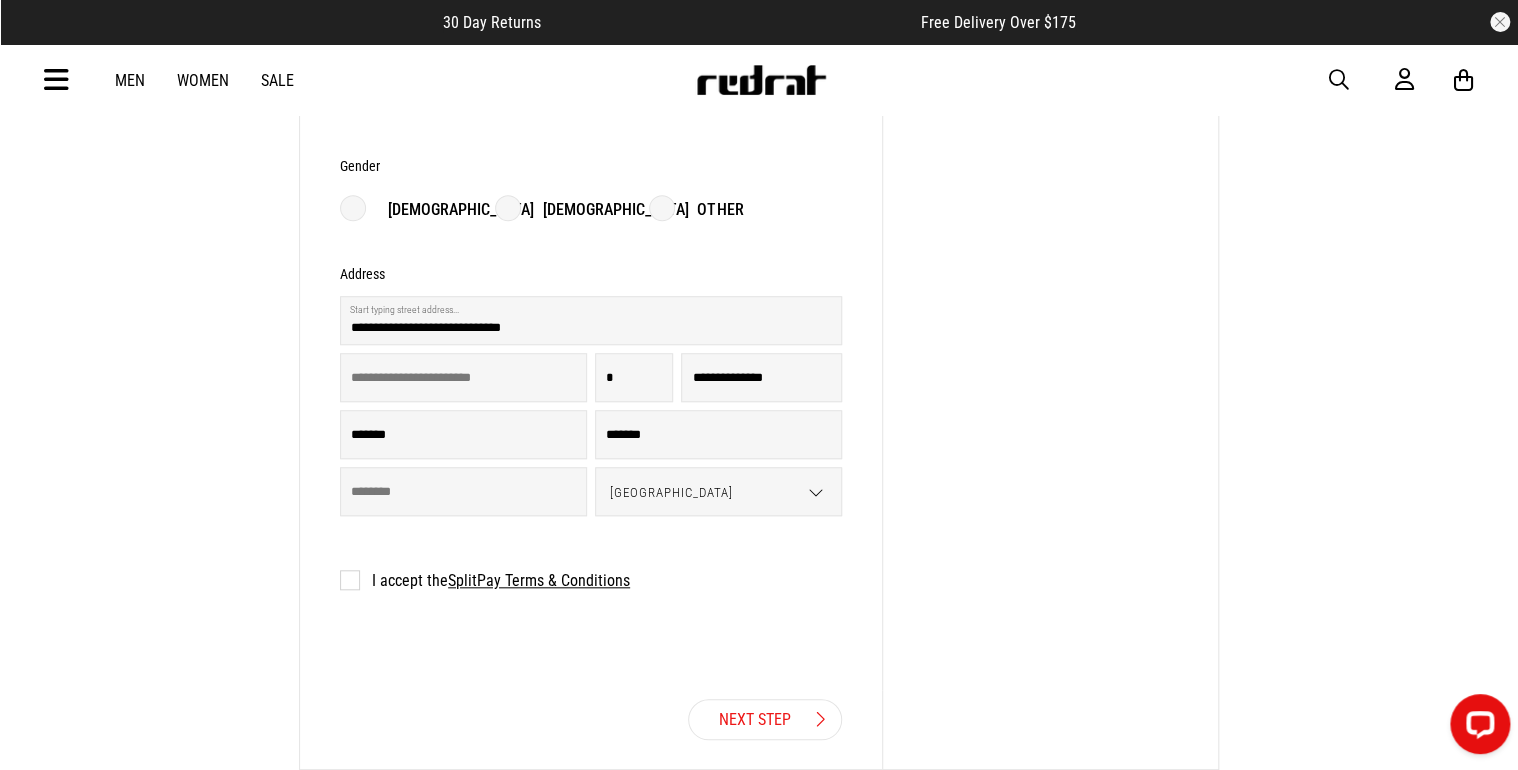 scroll, scrollTop: 640, scrollLeft: 0, axis: vertical 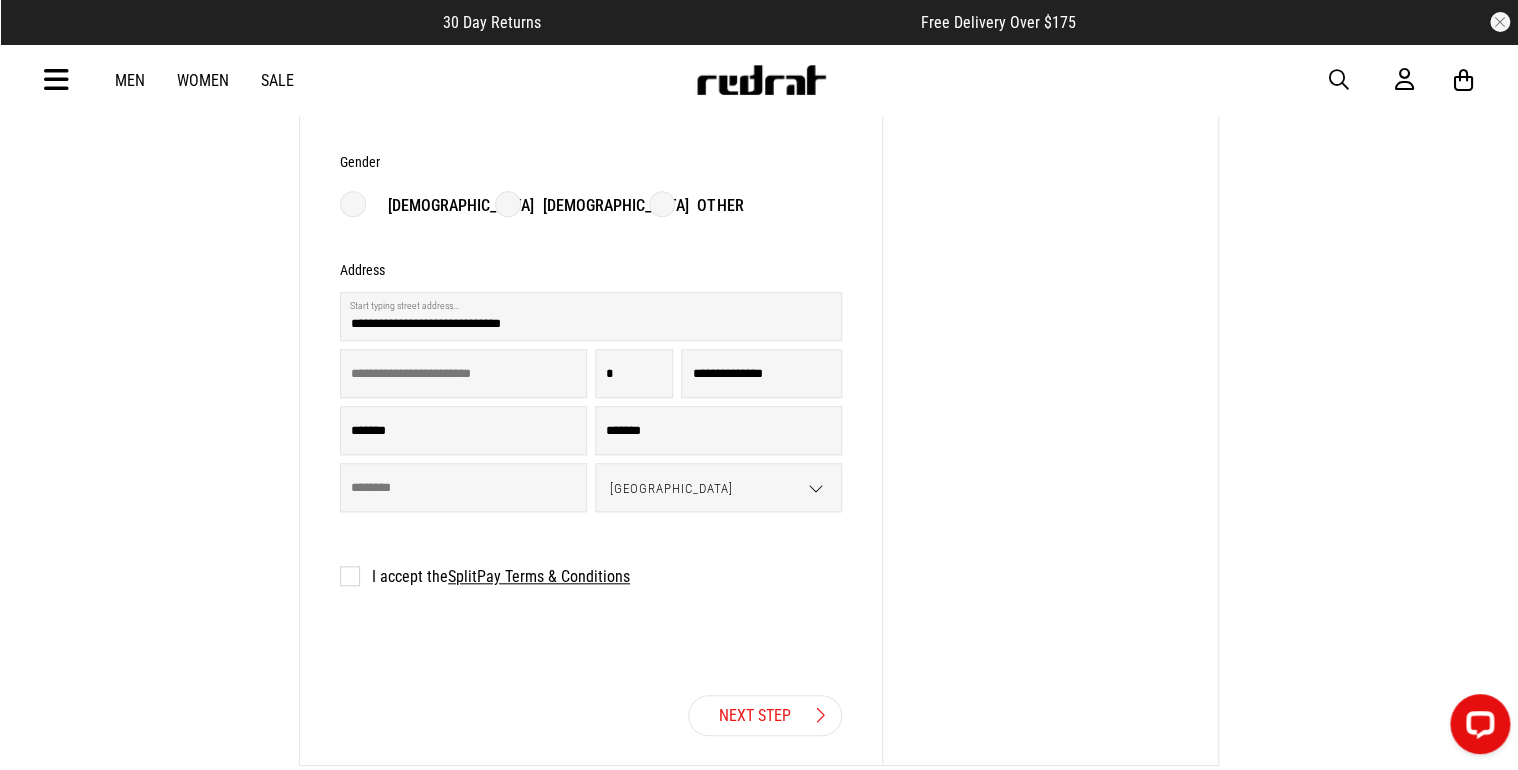click on "I accept the  SplitPay Terms & Conditions" at bounding box center (485, 576) 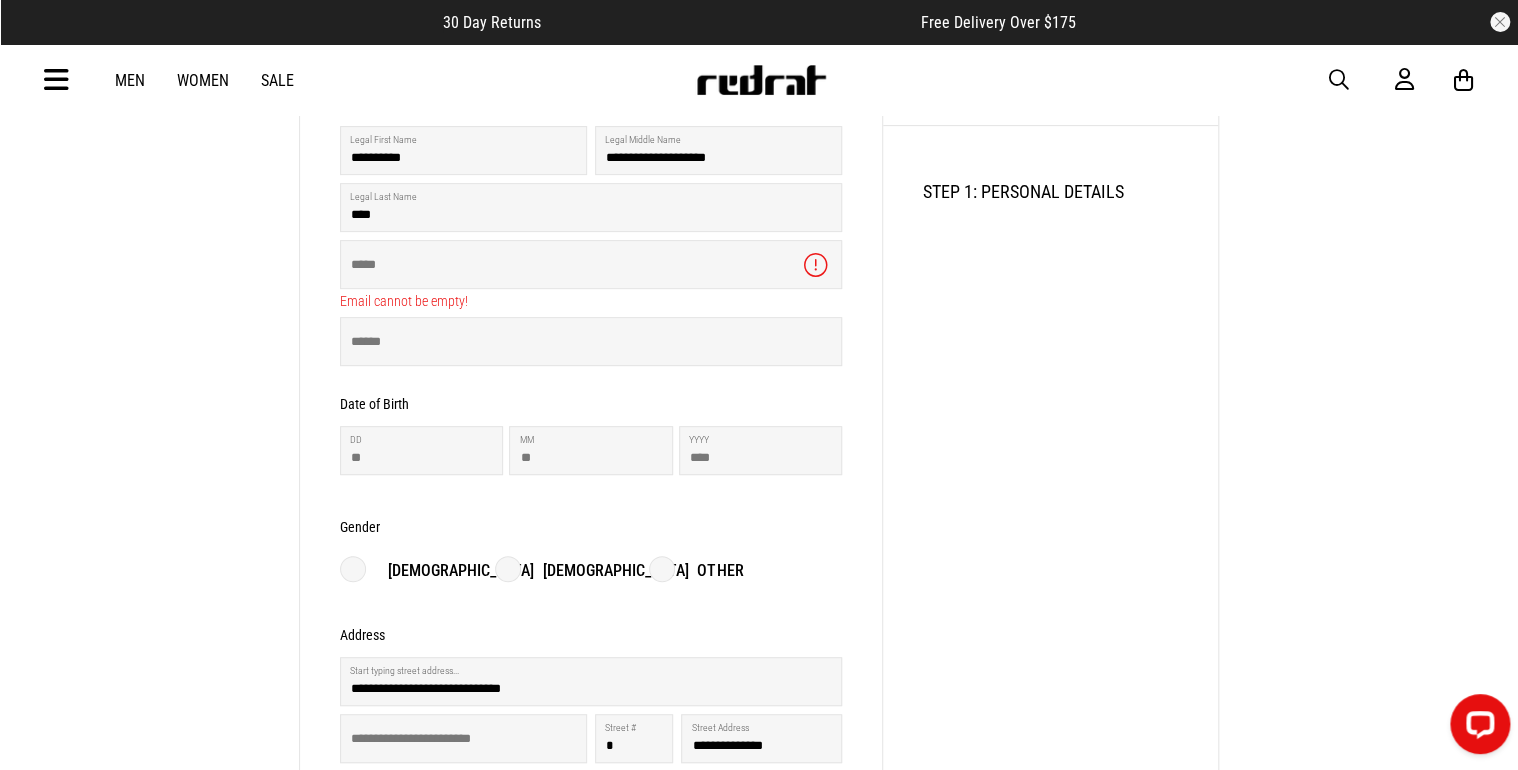 scroll, scrollTop: 240, scrollLeft: 0, axis: vertical 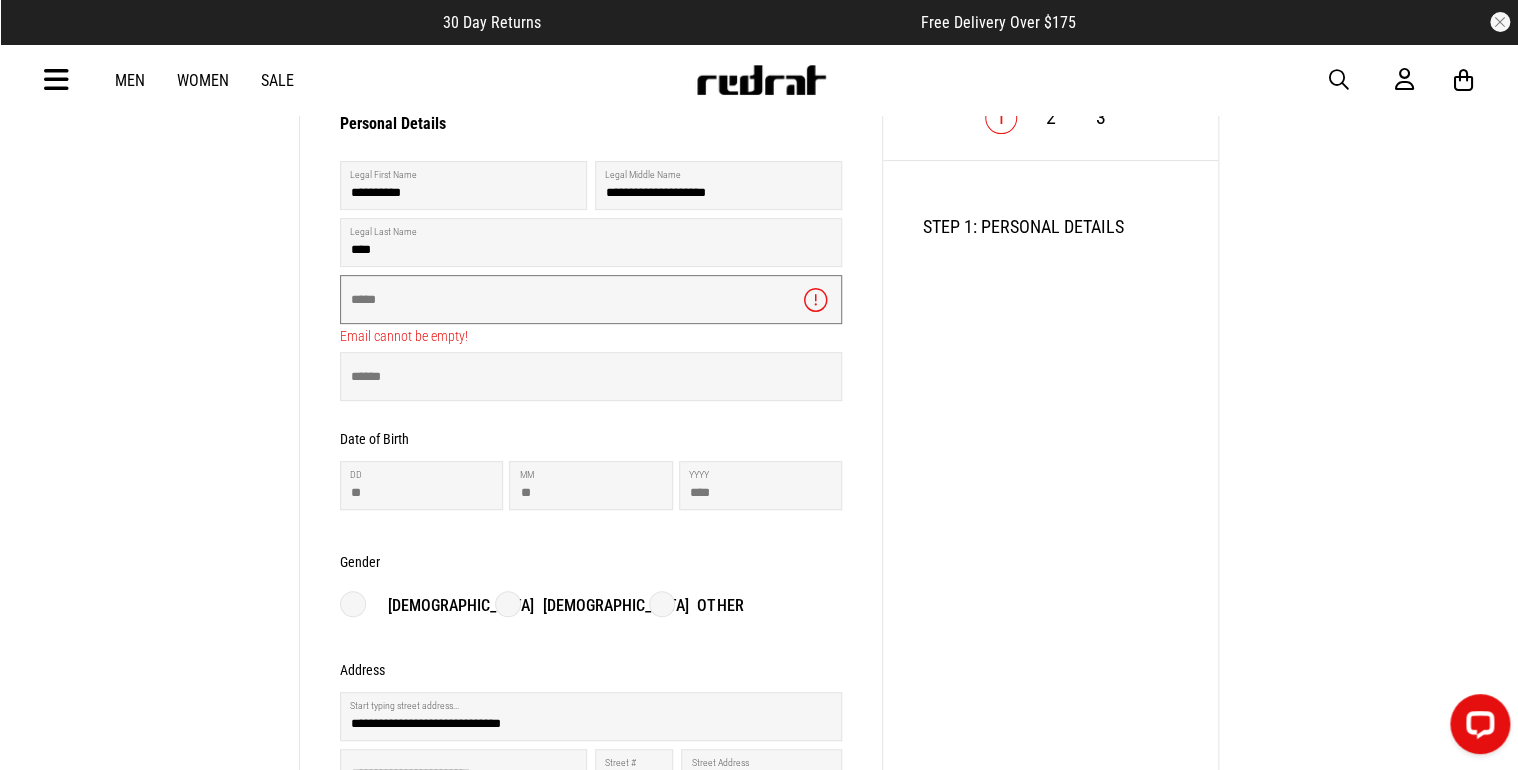 click at bounding box center [591, 299] 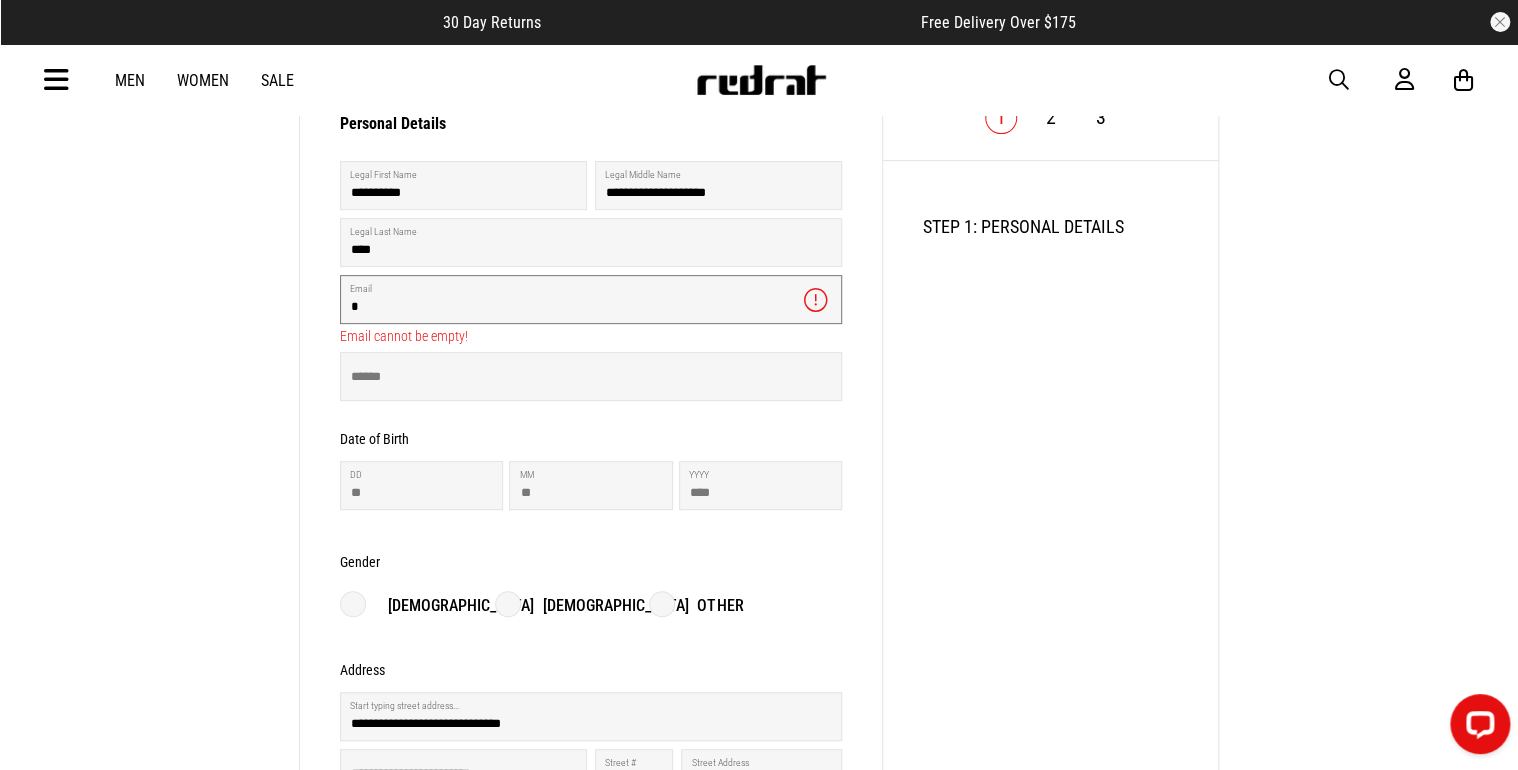 type on "*" 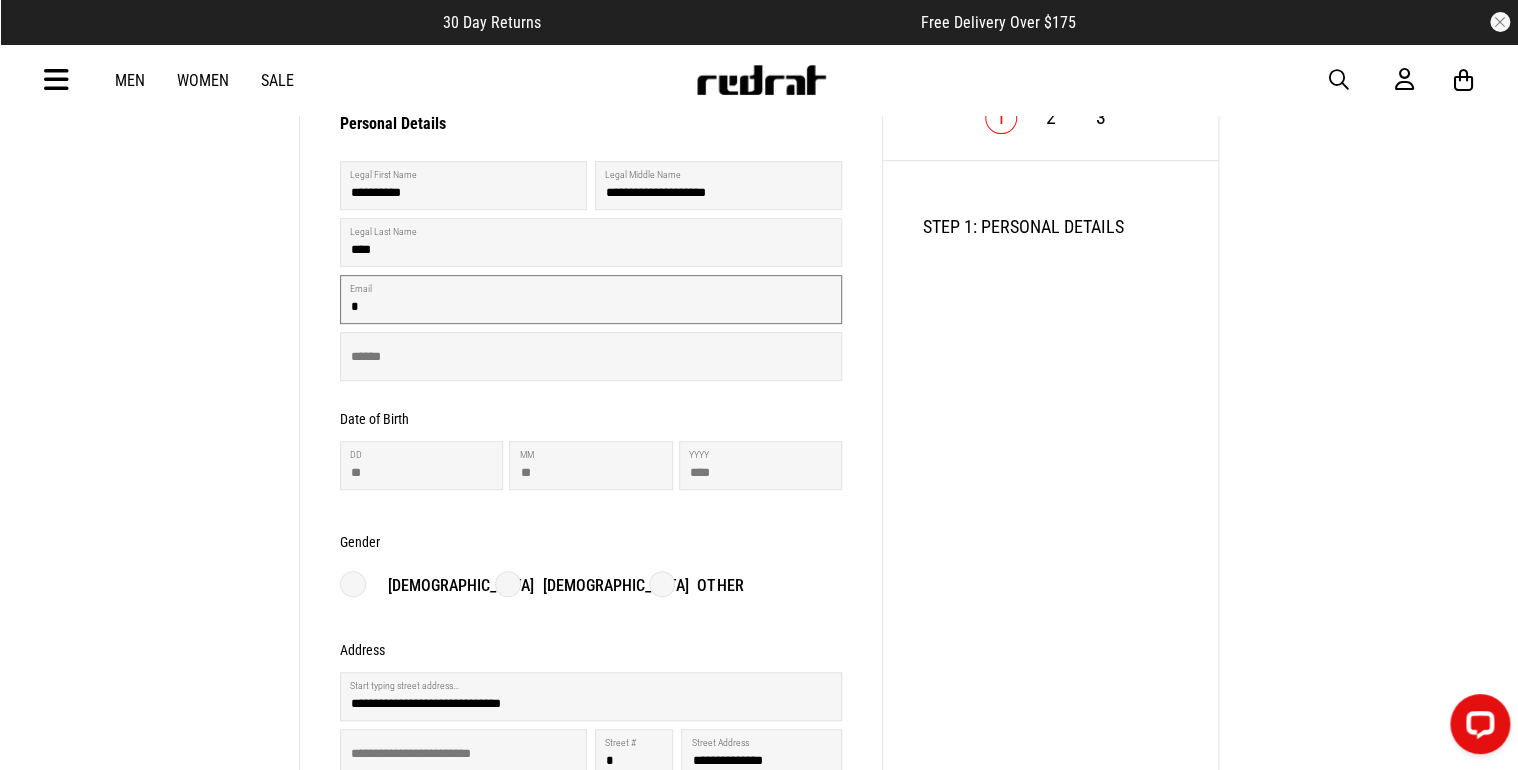 click on "*" at bounding box center (591, 299) 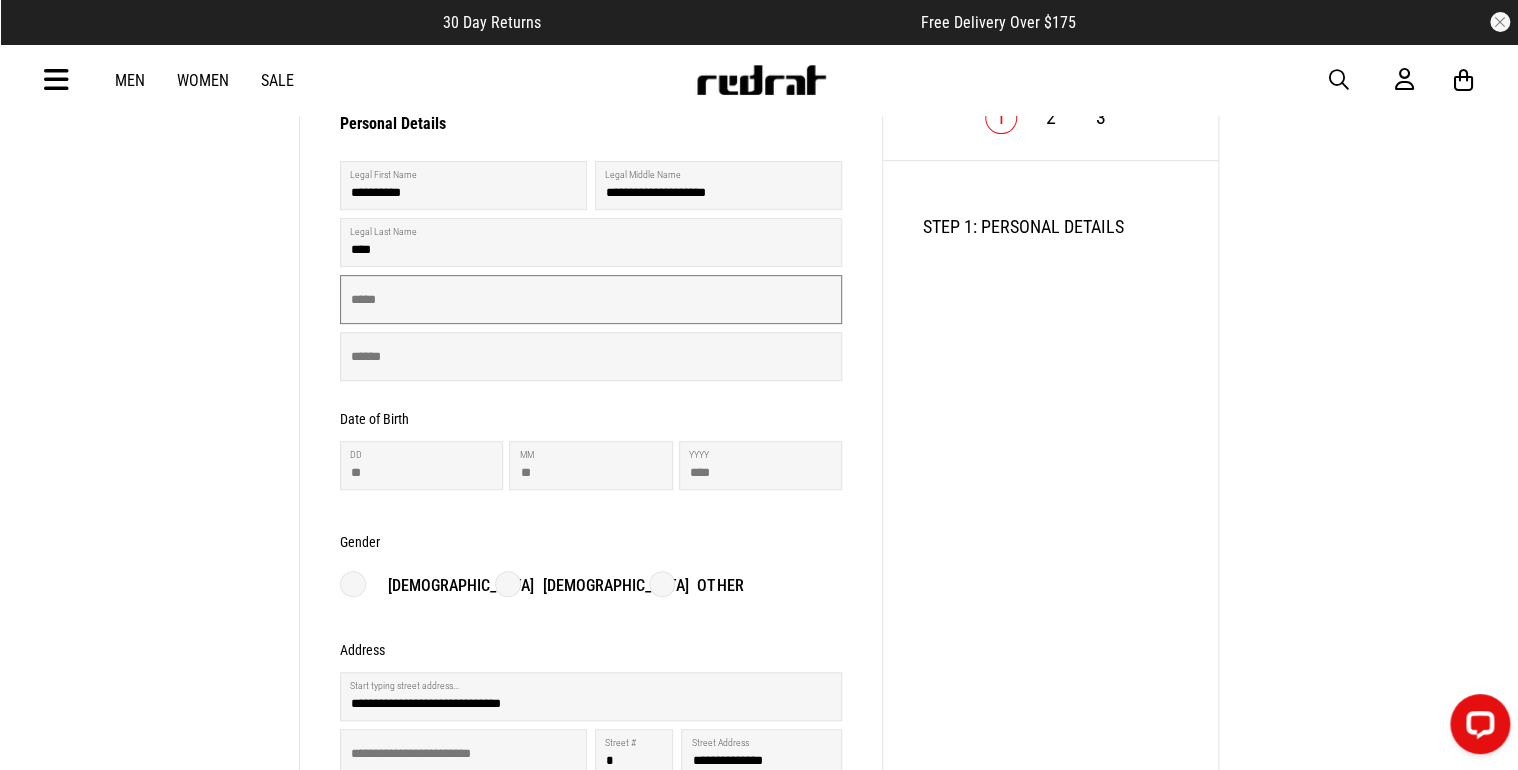 paste on "**********" 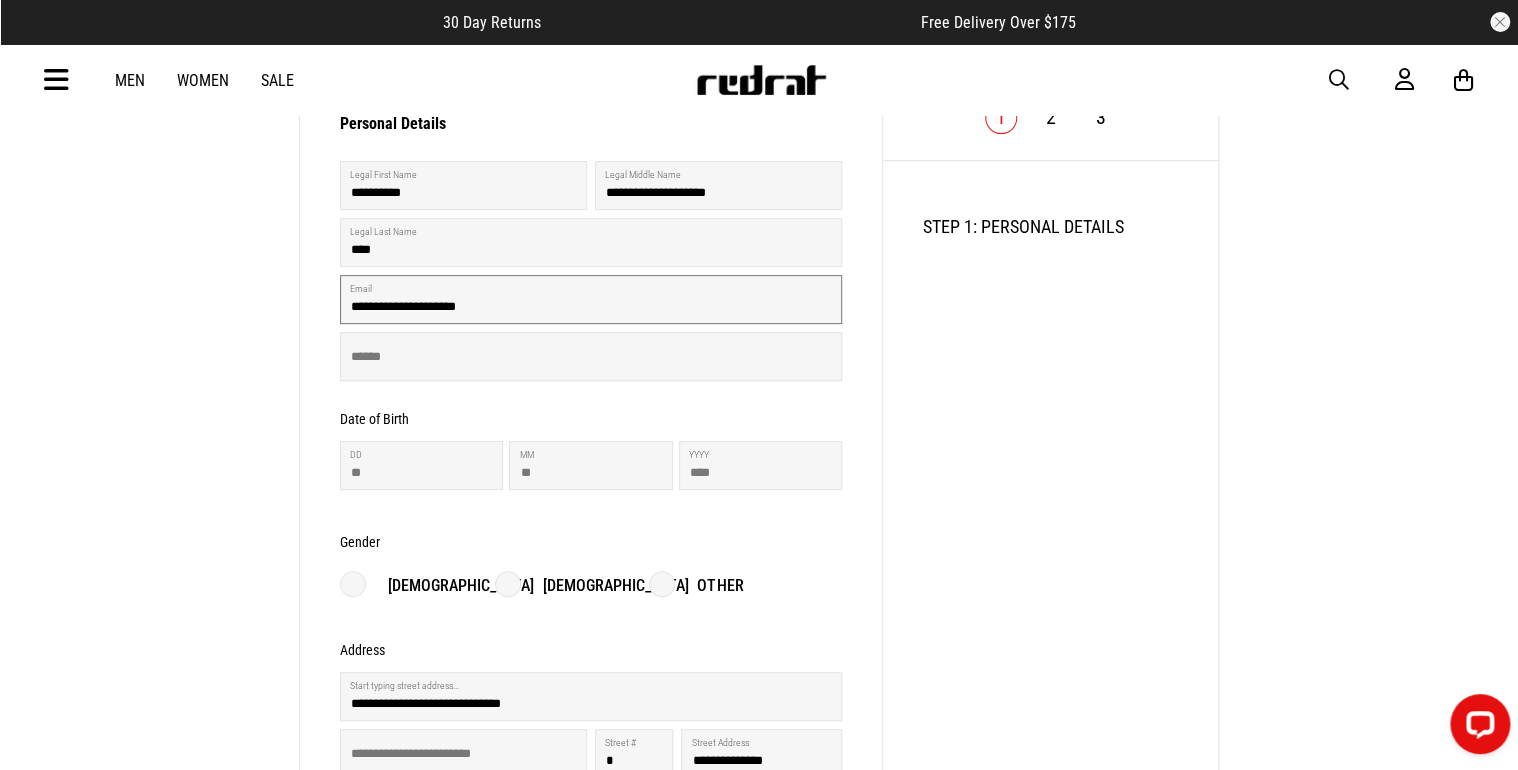 type on "**********" 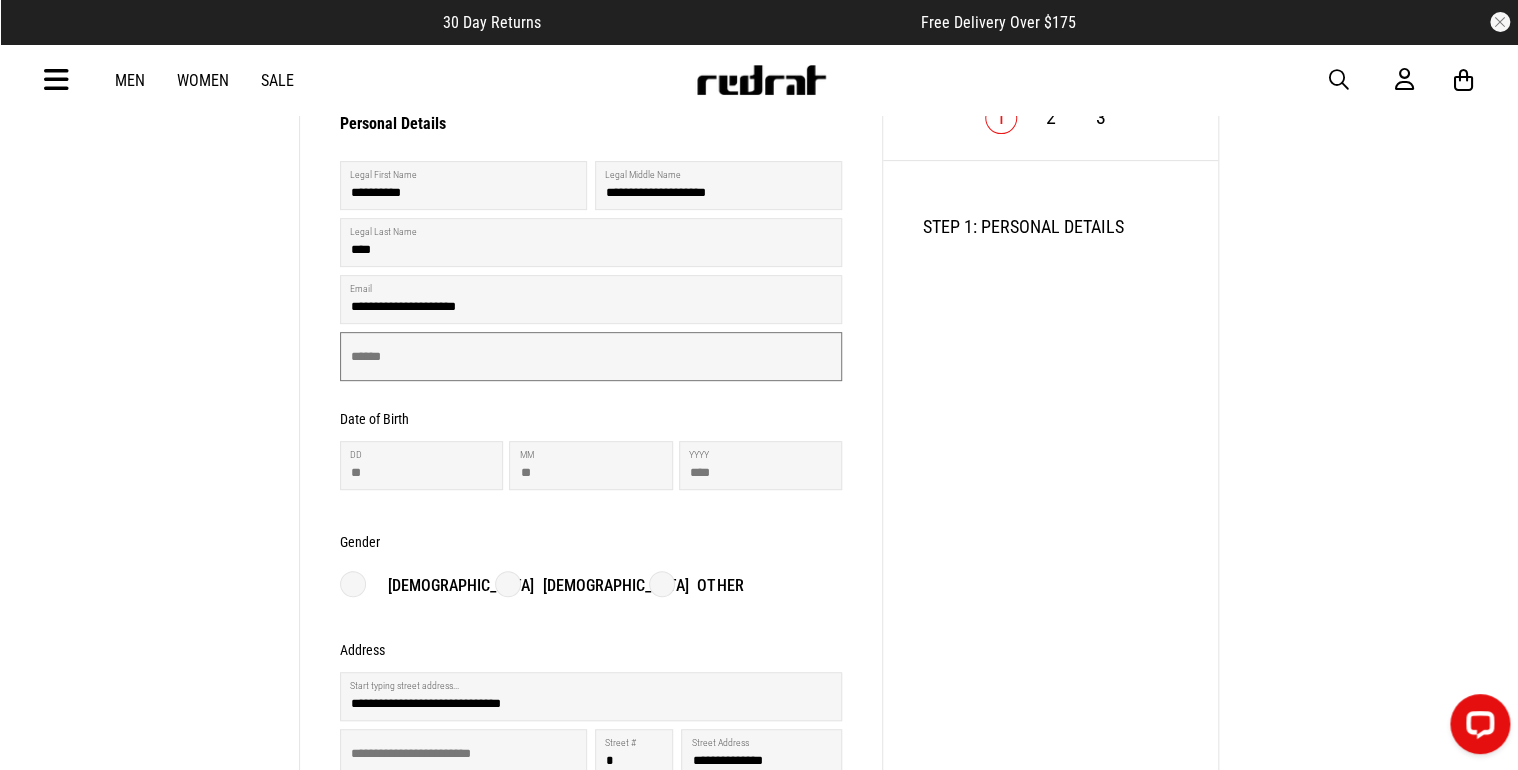 click at bounding box center (591, 356) 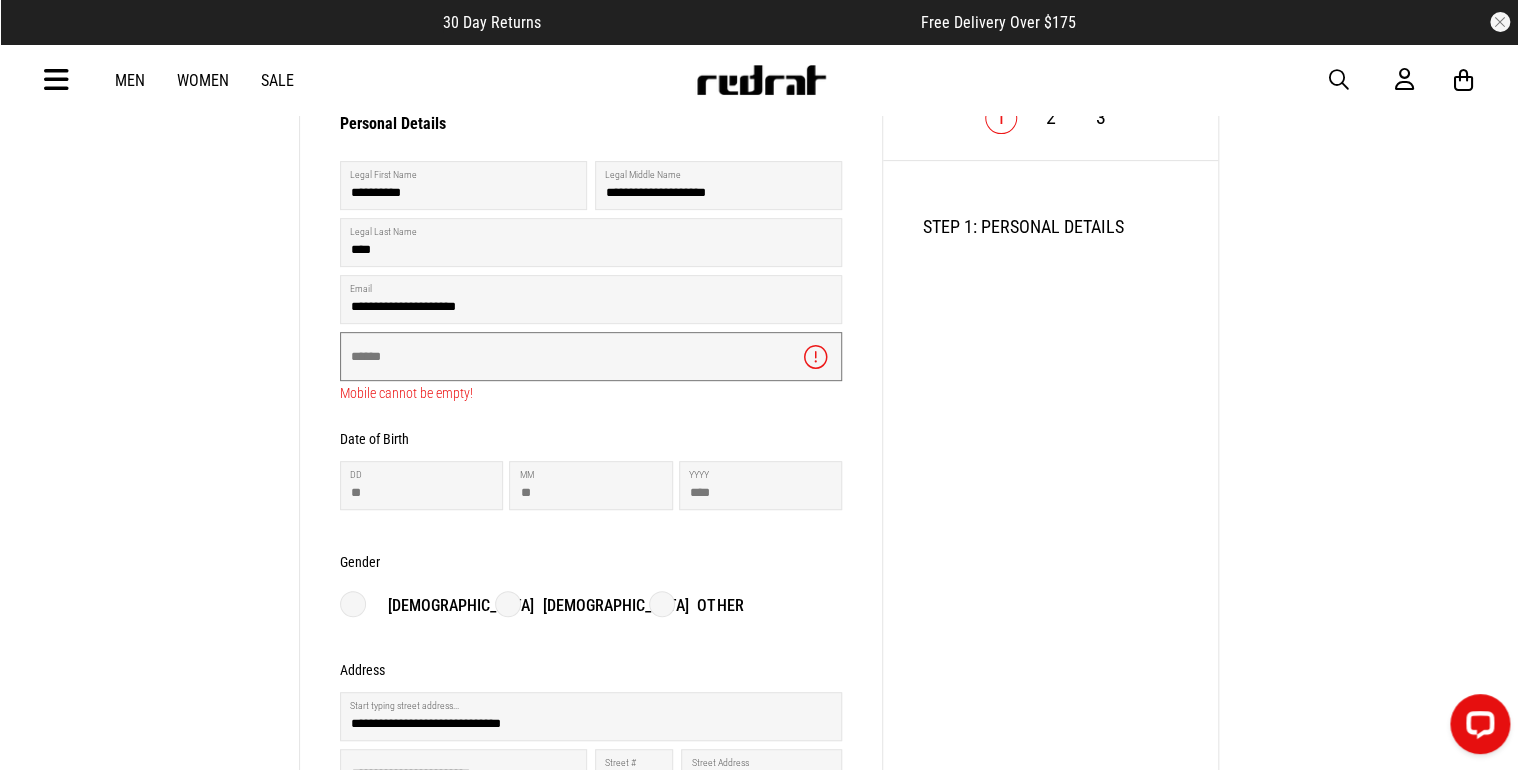 click at bounding box center [591, 356] 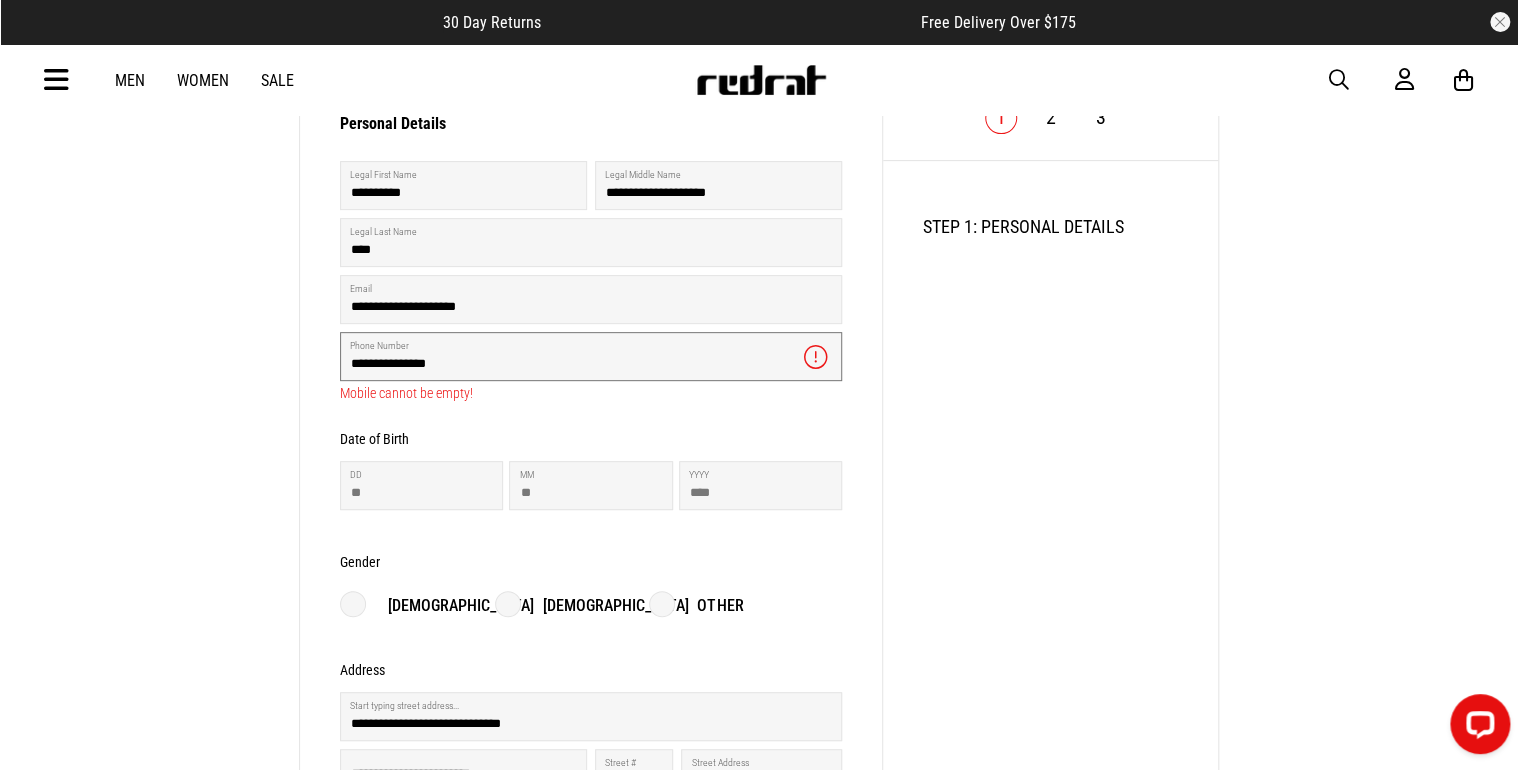 click on "**********" at bounding box center [591, 356] 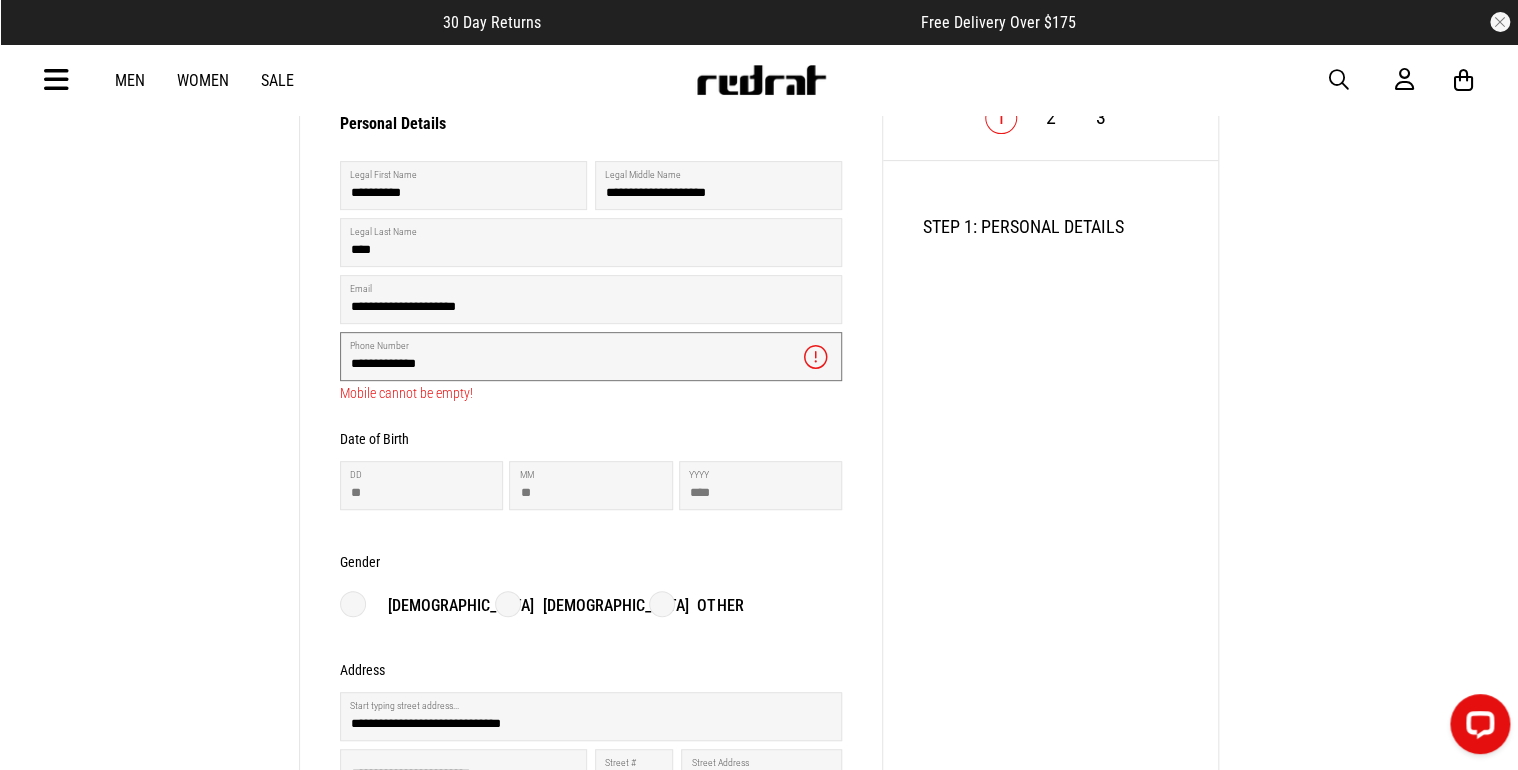 click on "**********" at bounding box center (591, 356) 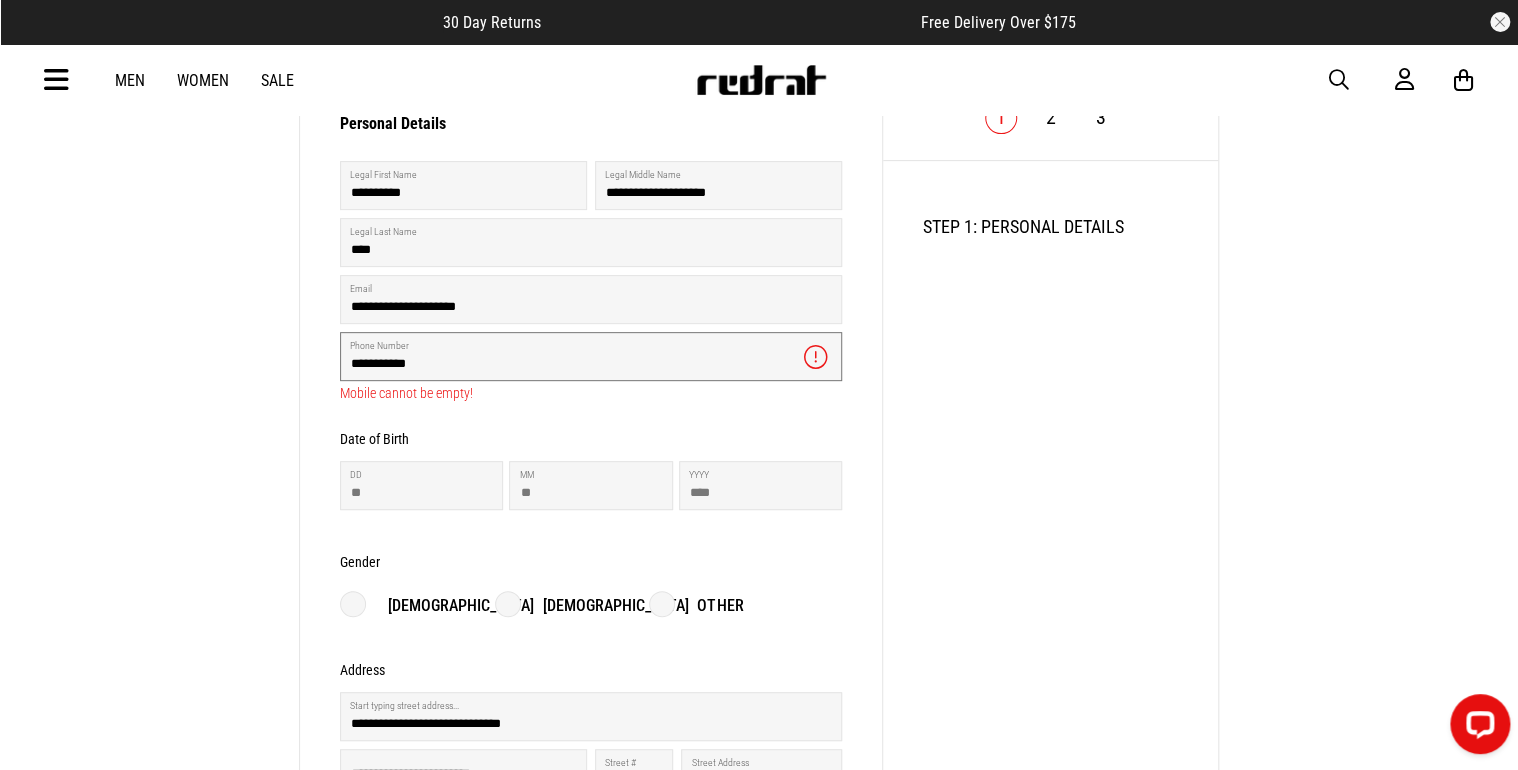 click on "**********" at bounding box center (591, 356) 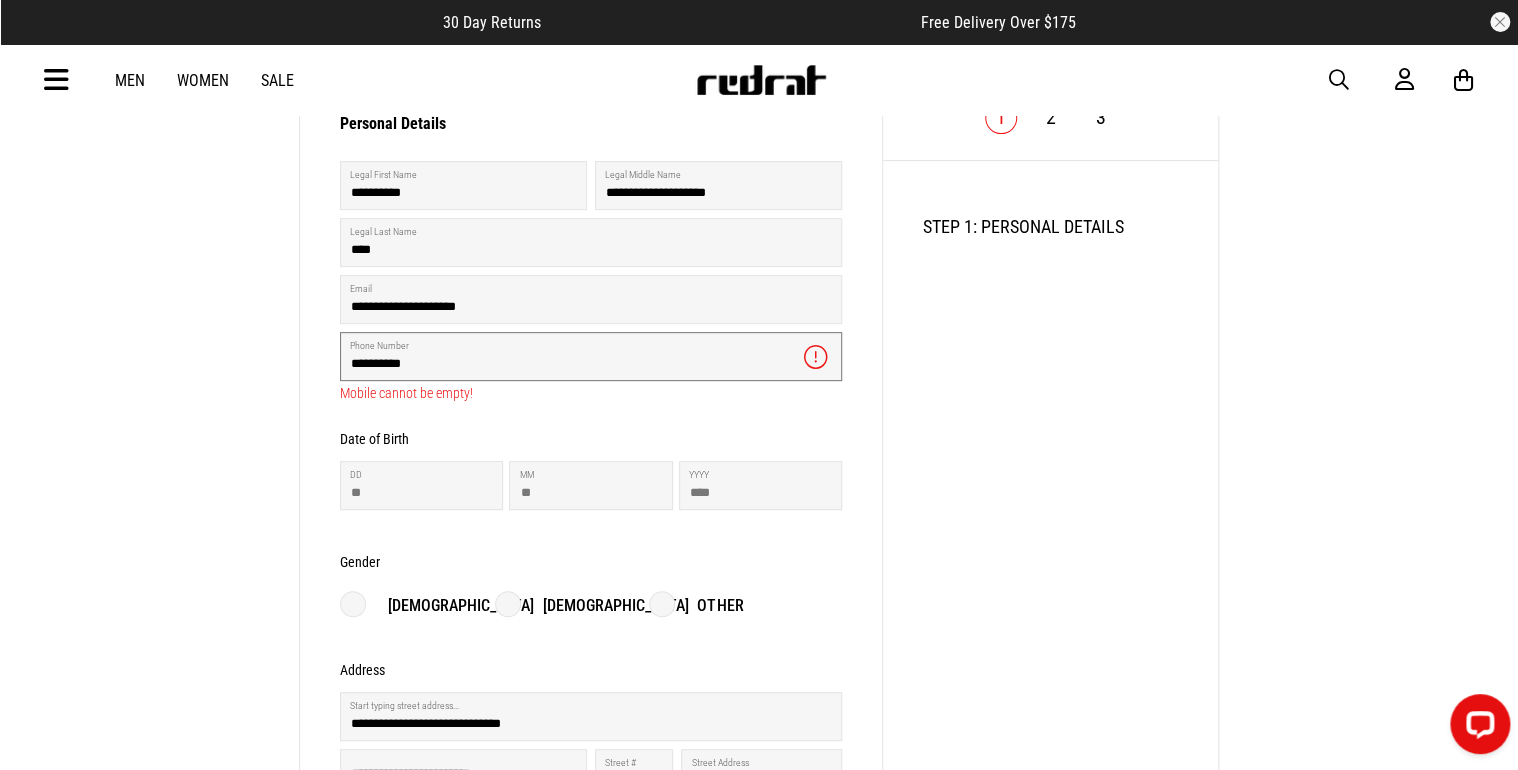 click on "**********" at bounding box center [591, 356] 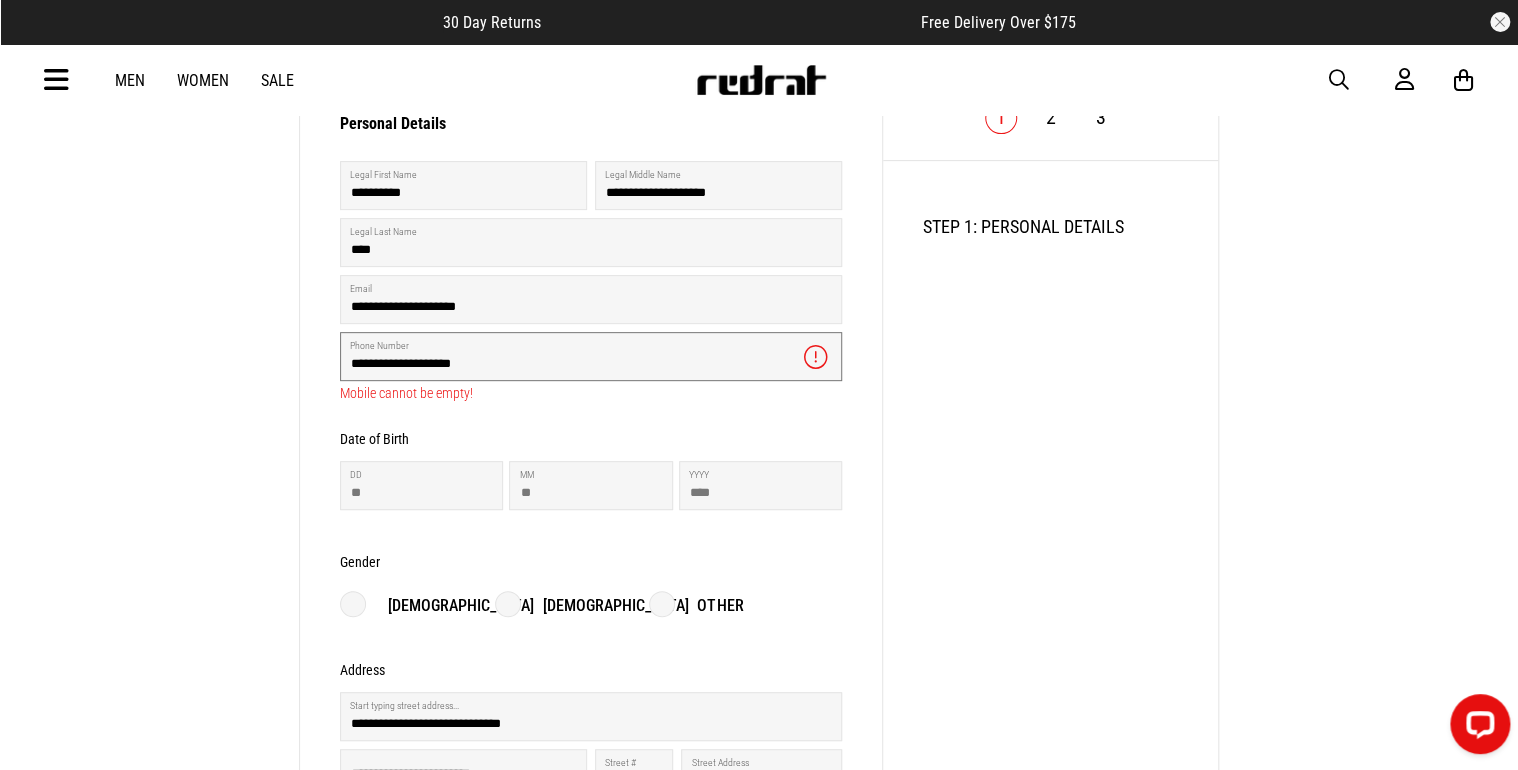 drag, startPoint x: 390, startPoint y: 365, endPoint x: 498, endPoint y: 360, distance: 108.11568 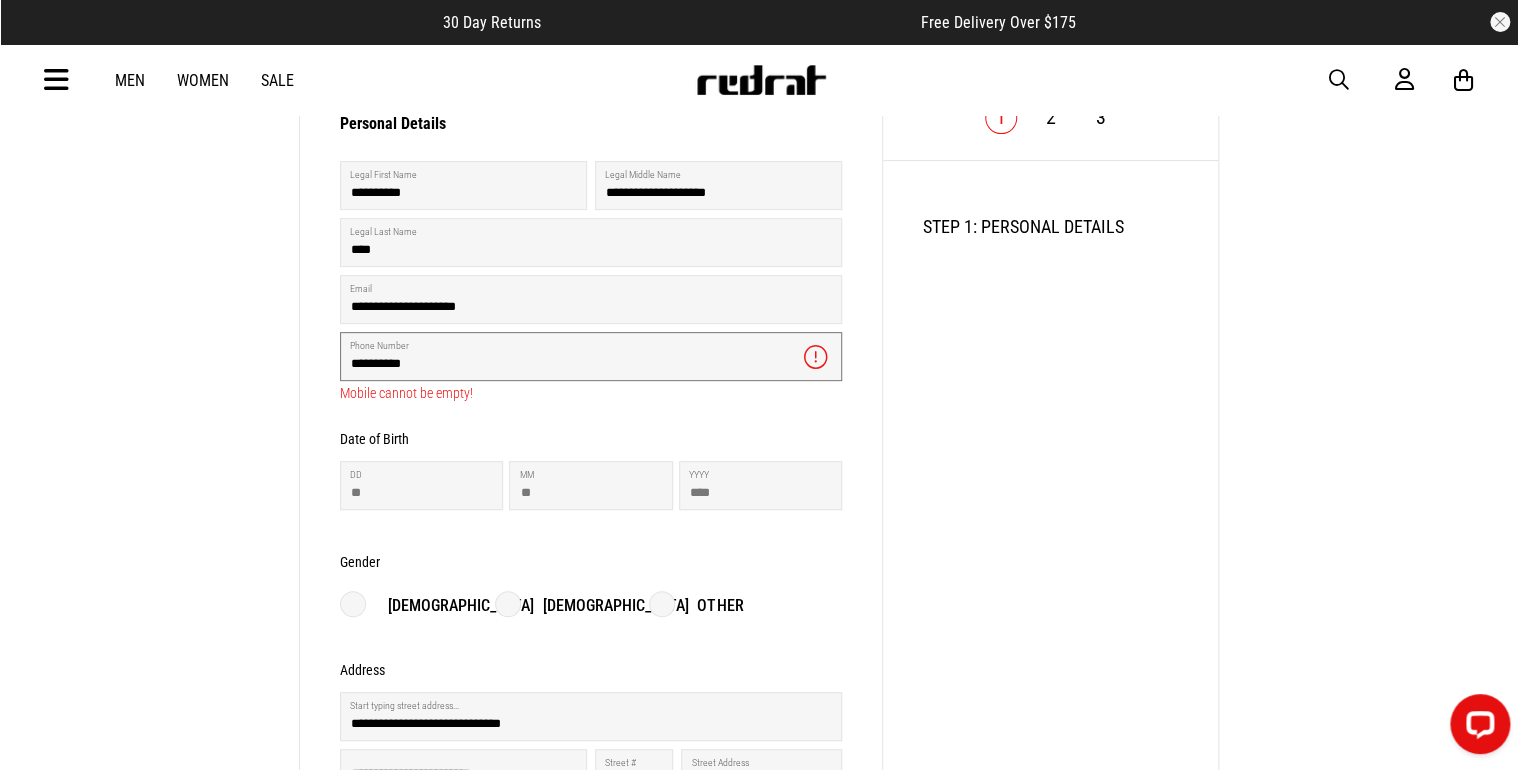 click on "**********" at bounding box center [591, 356] 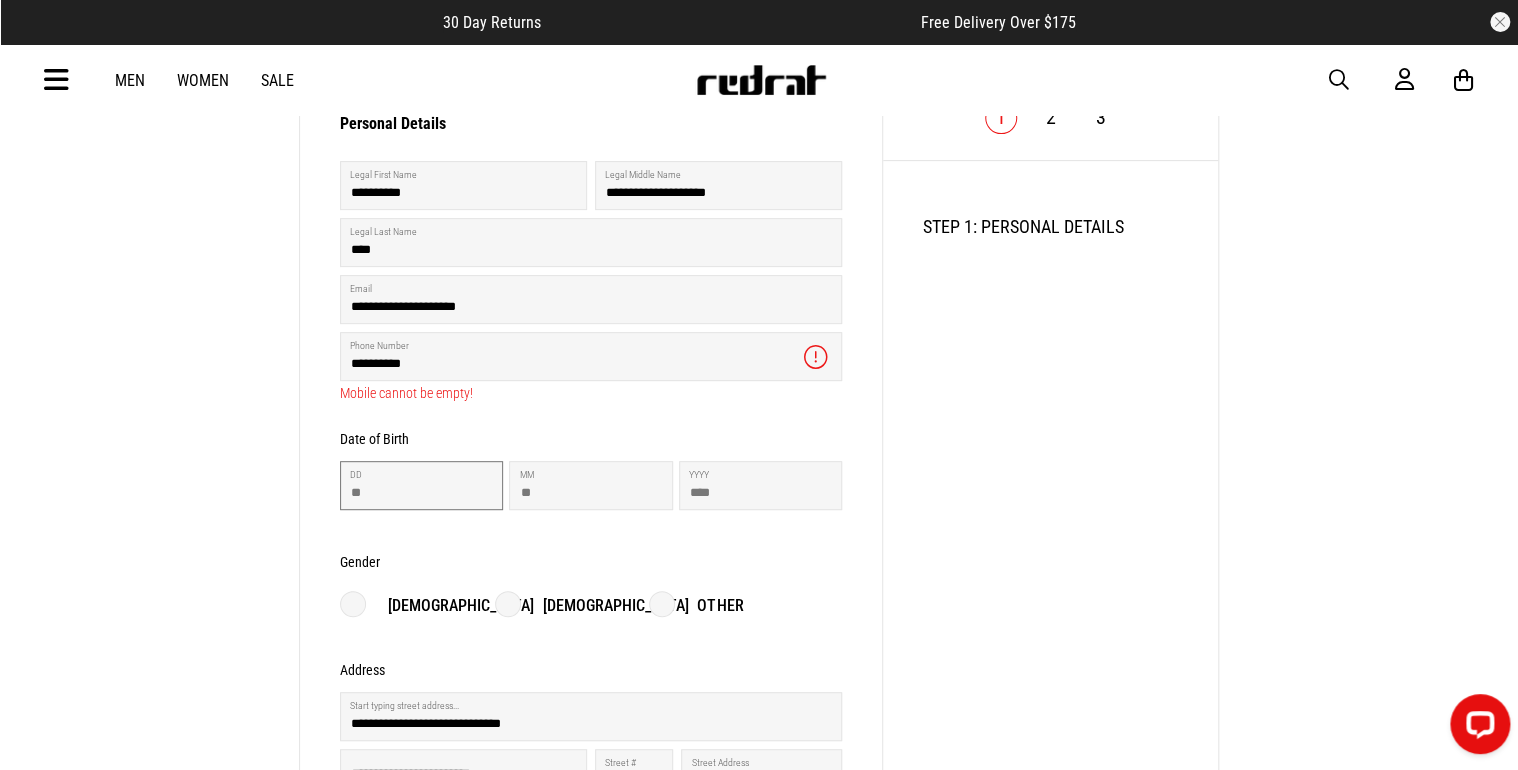 click on "**" at bounding box center [421, 485] 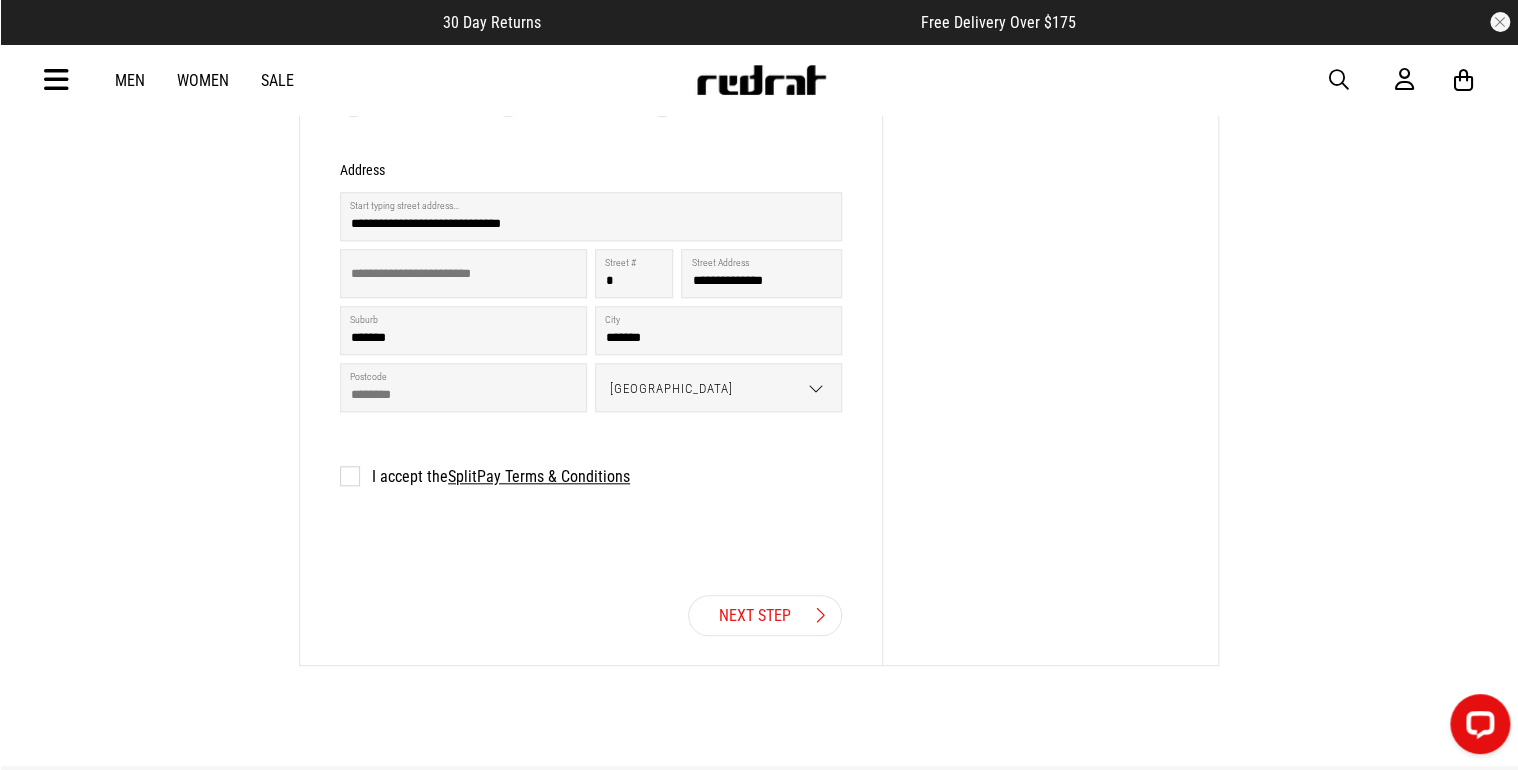 drag, startPoint x: 752, startPoint y: 620, endPoint x: 752, endPoint y: 596, distance: 24 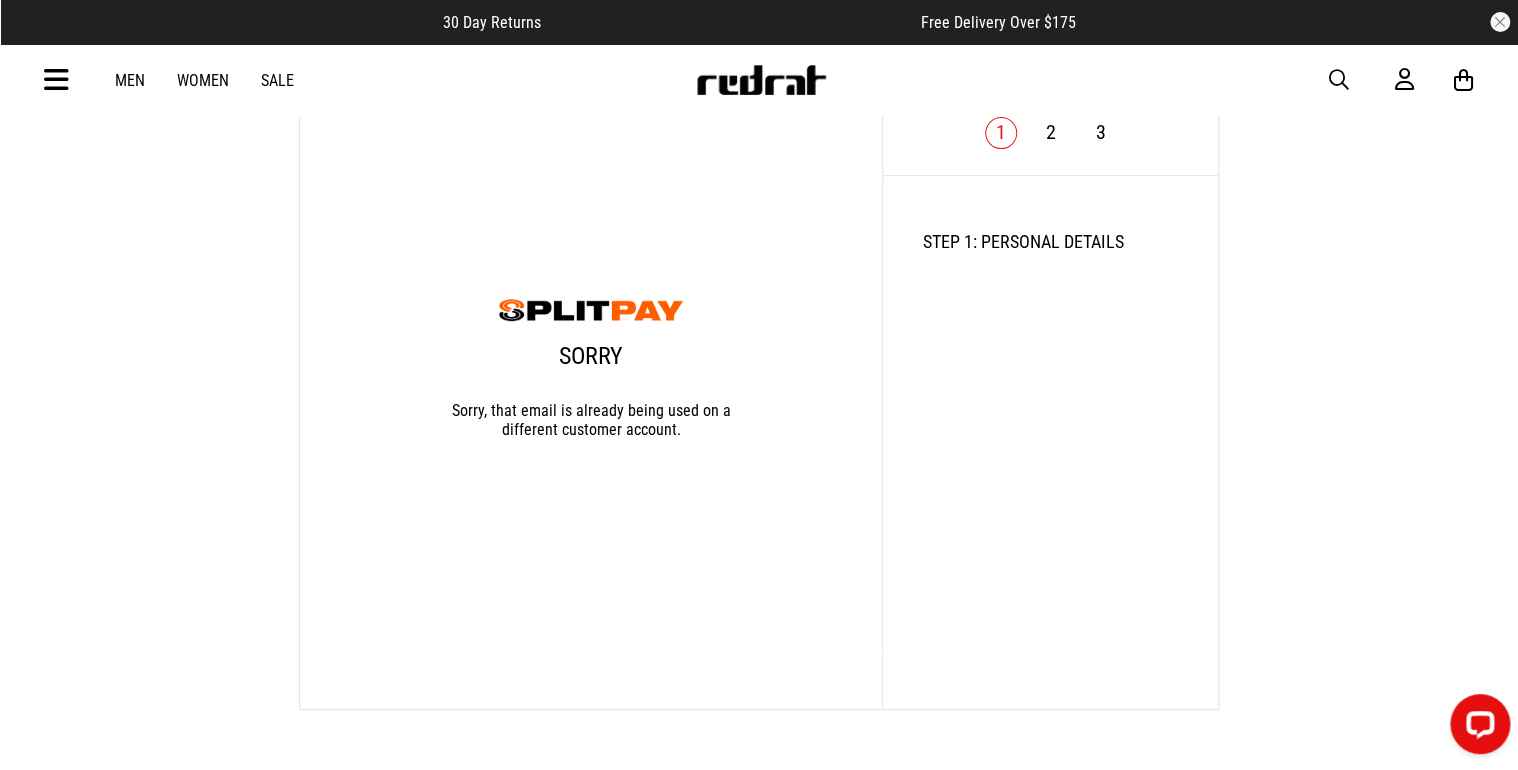 scroll, scrollTop: 112, scrollLeft: 0, axis: vertical 